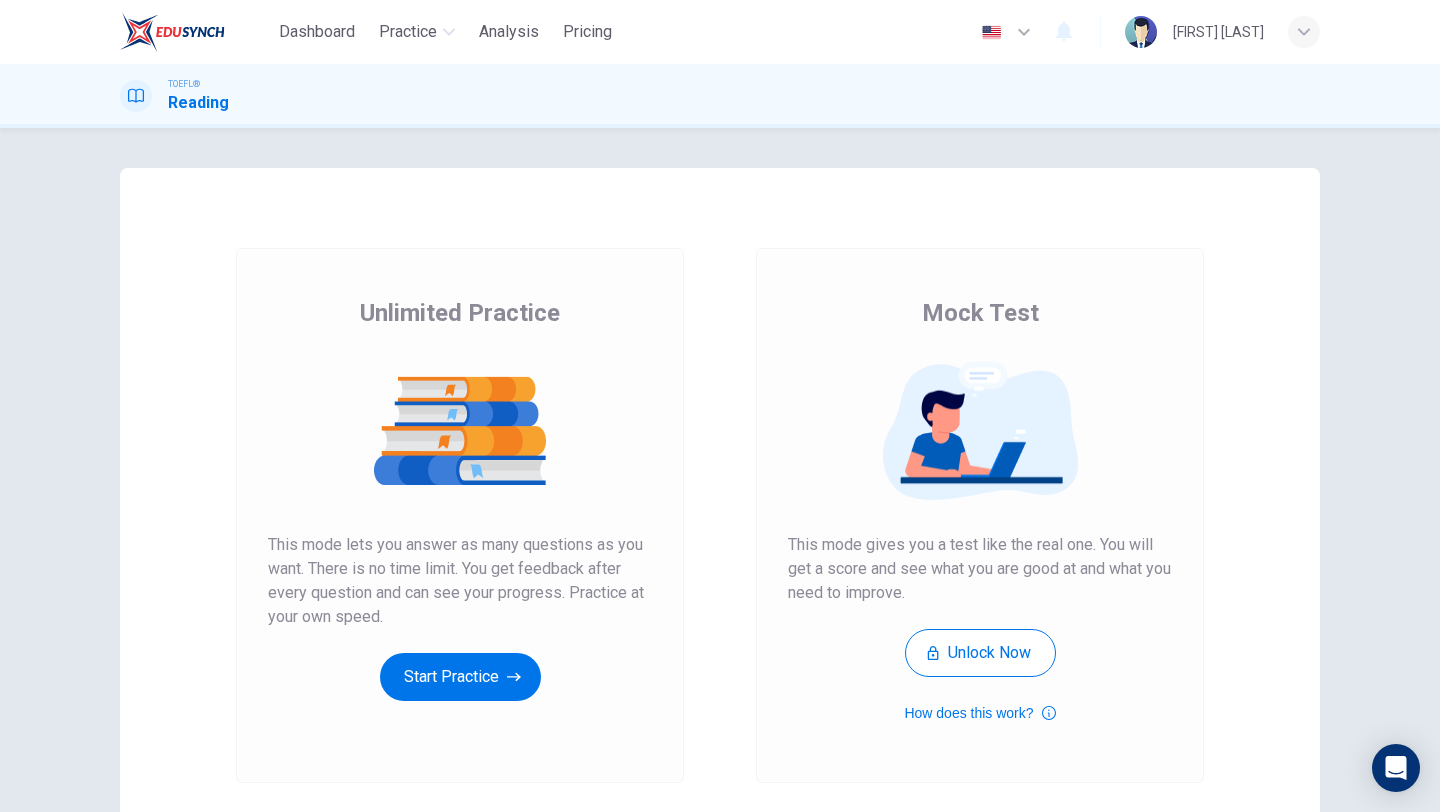 scroll, scrollTop: 0, scrollLeft: 0, axis: both 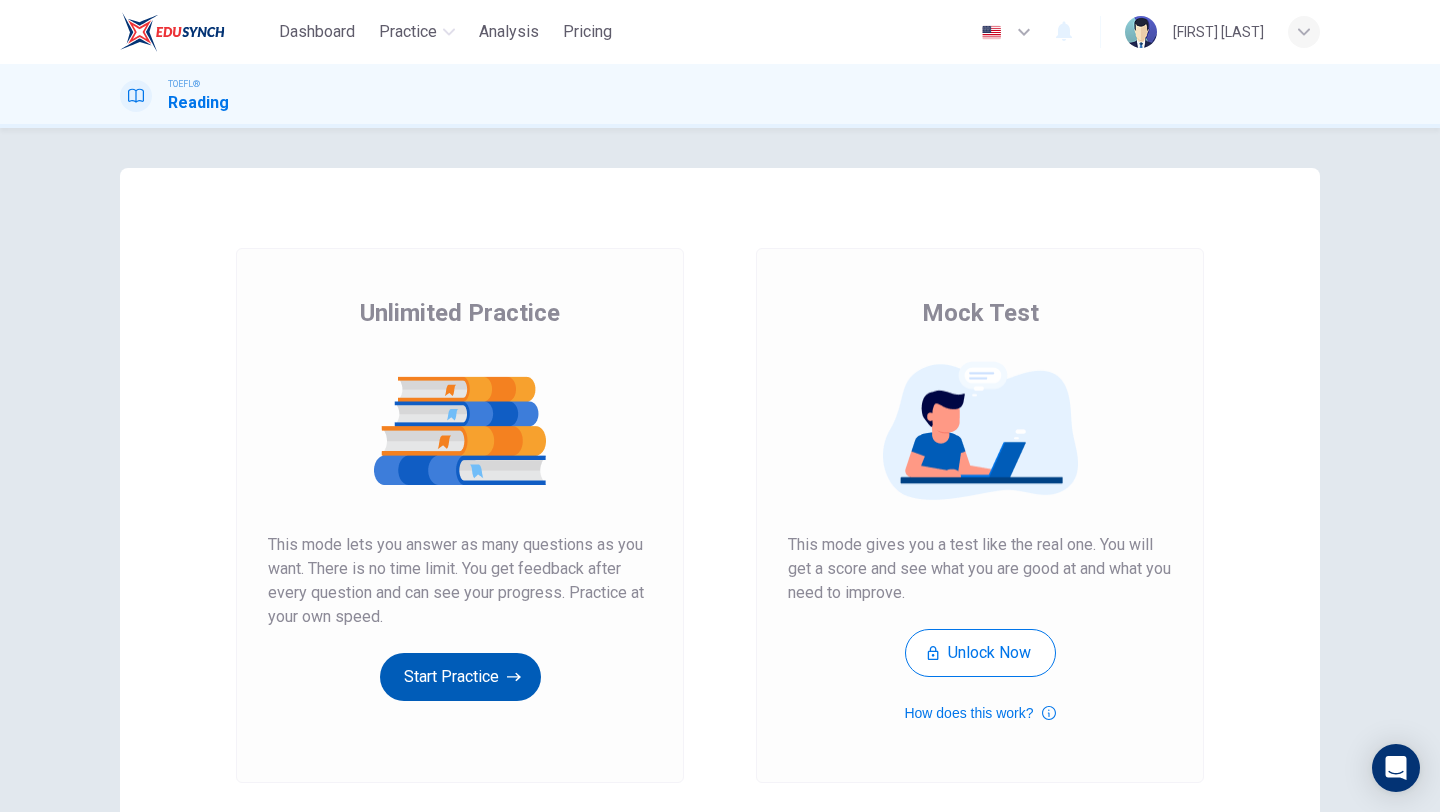 click on "Start Practice" at bounding box center (460, 677) 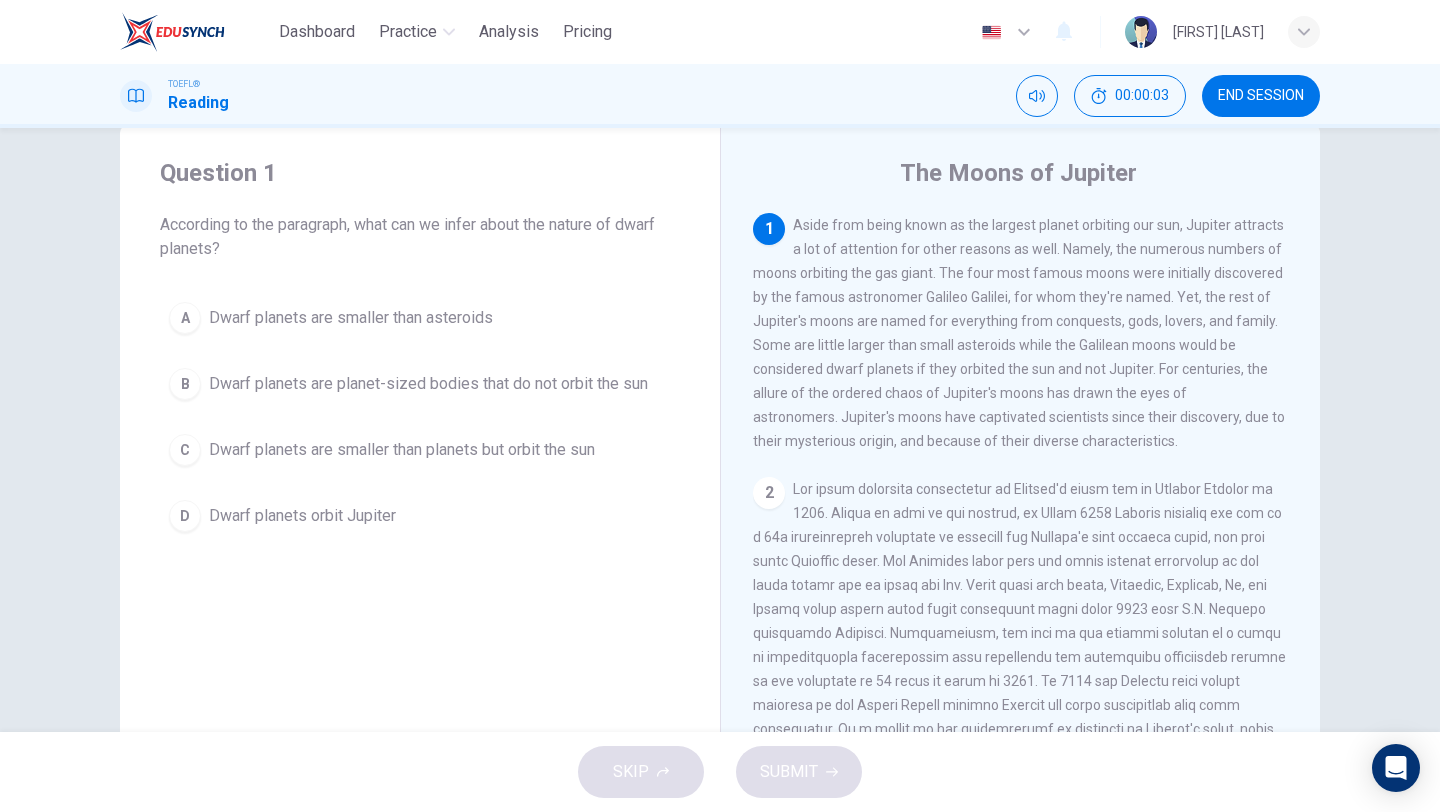 scroll, scrollTop: 52, scrollLeft: 0, axis: vertical 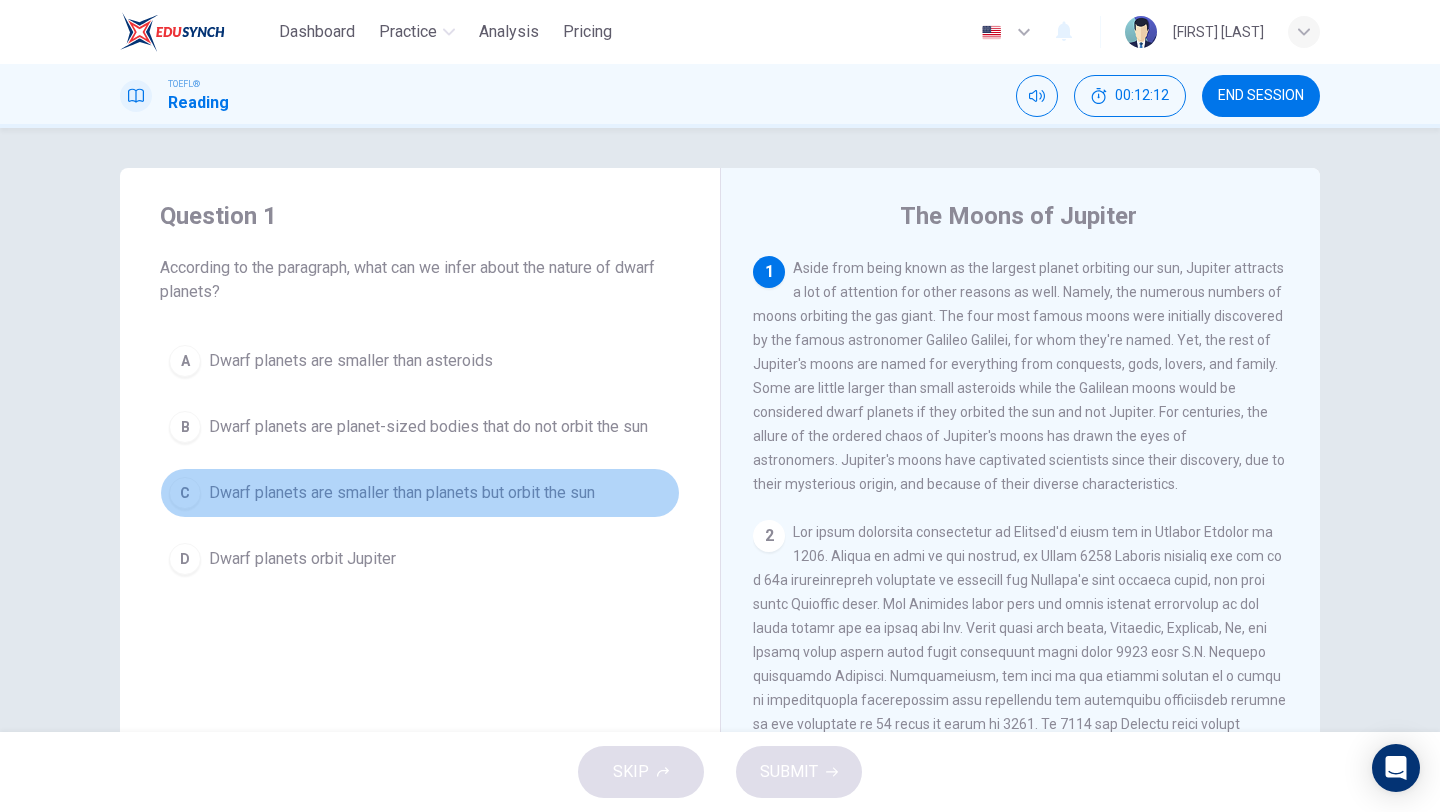 click on "Dwarf planets are smaller than planets but orbit the sun" at bounding box center (402, 493) 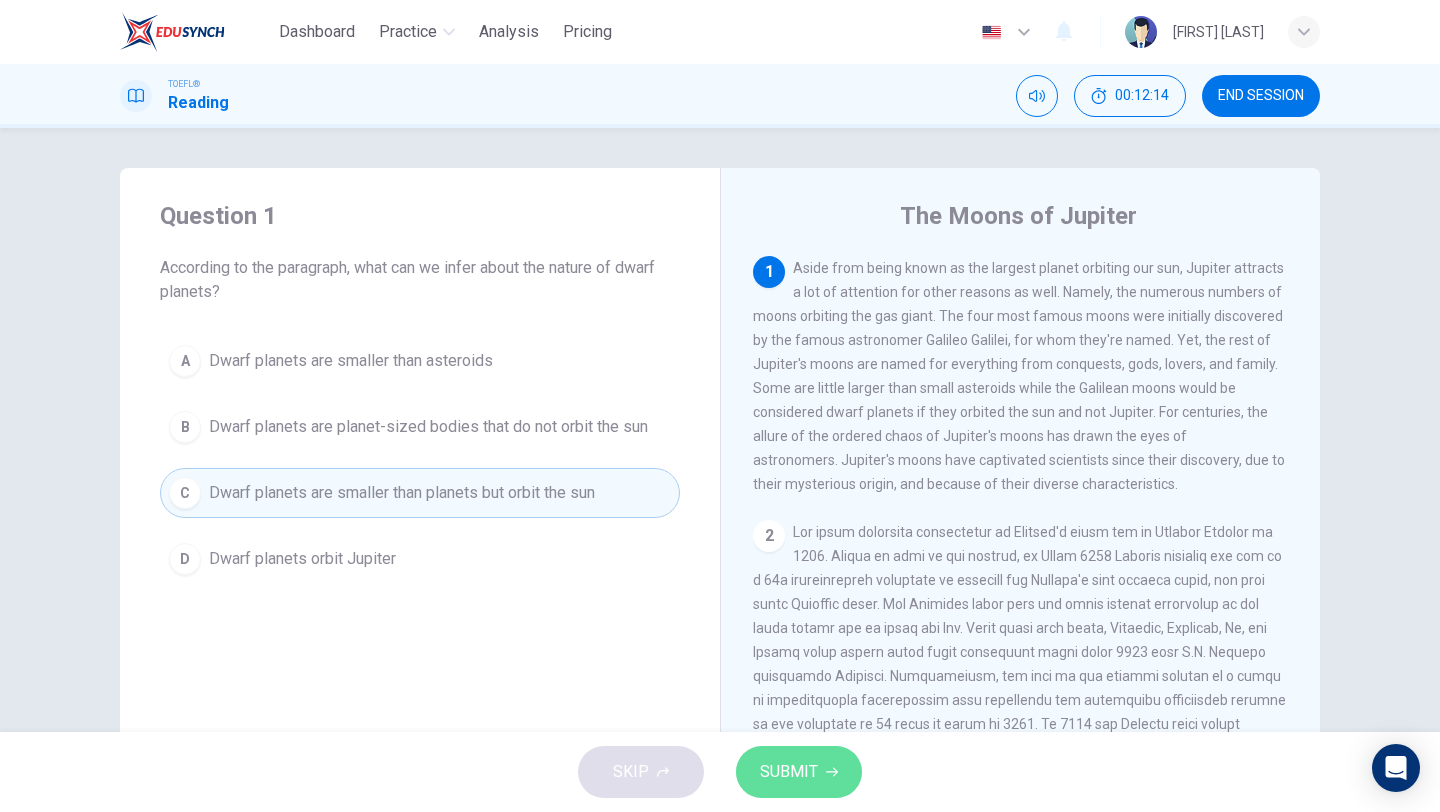 click on "SUBMIT" at bounding box center [789, 772] 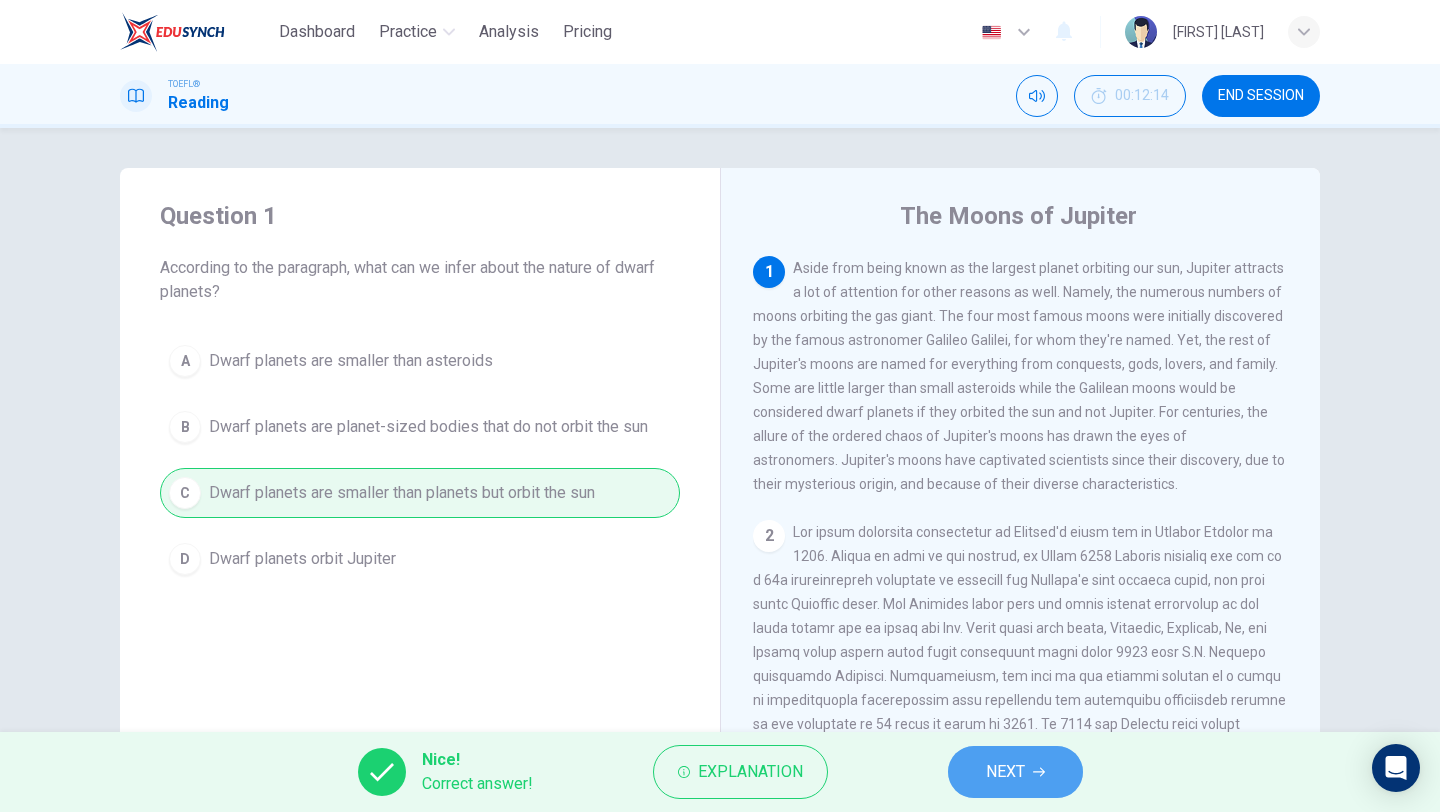 click 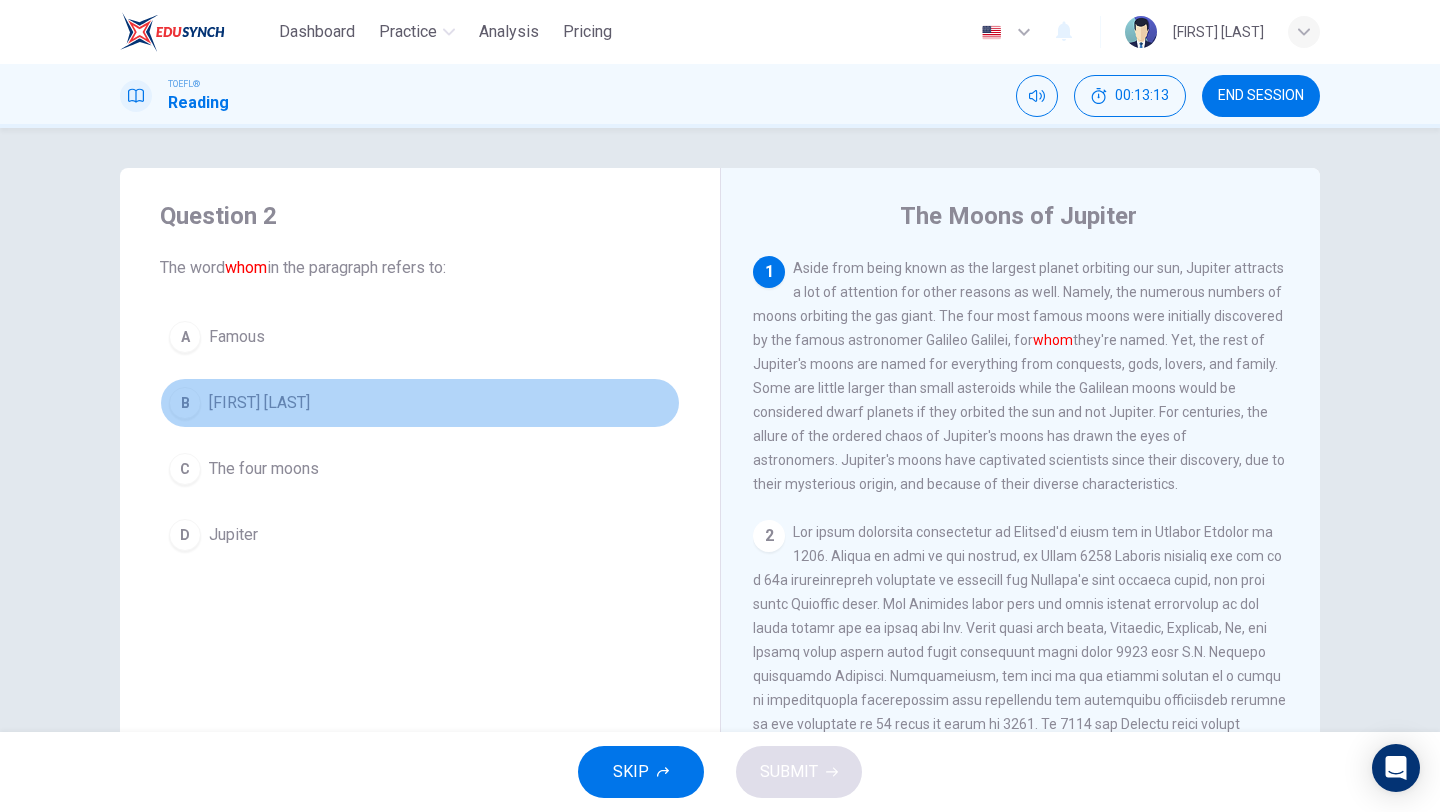 click on "[FIRST] [LAST]" at bounding box center (259, 403) 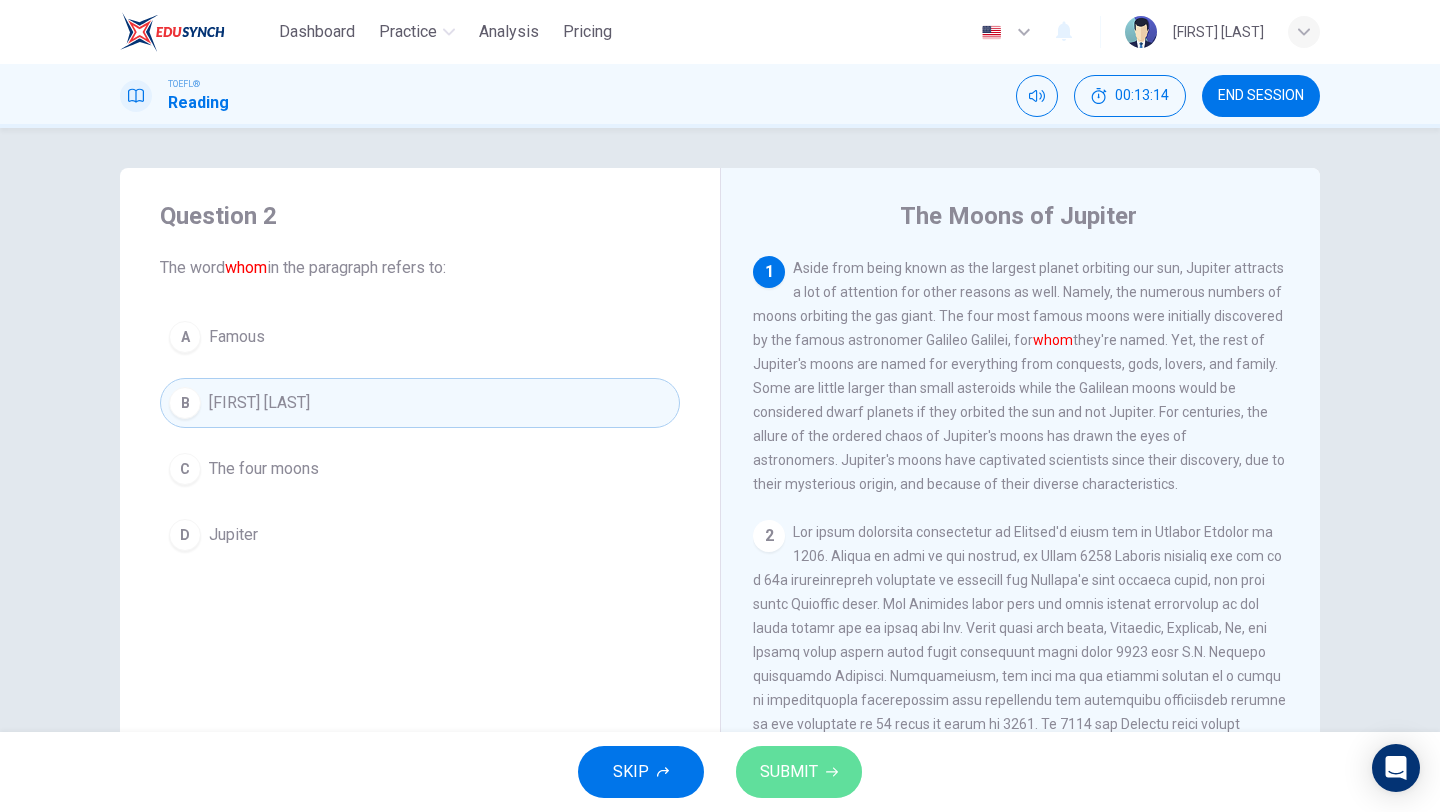 click on "SUBMIT" at bounding box center (789, 772) 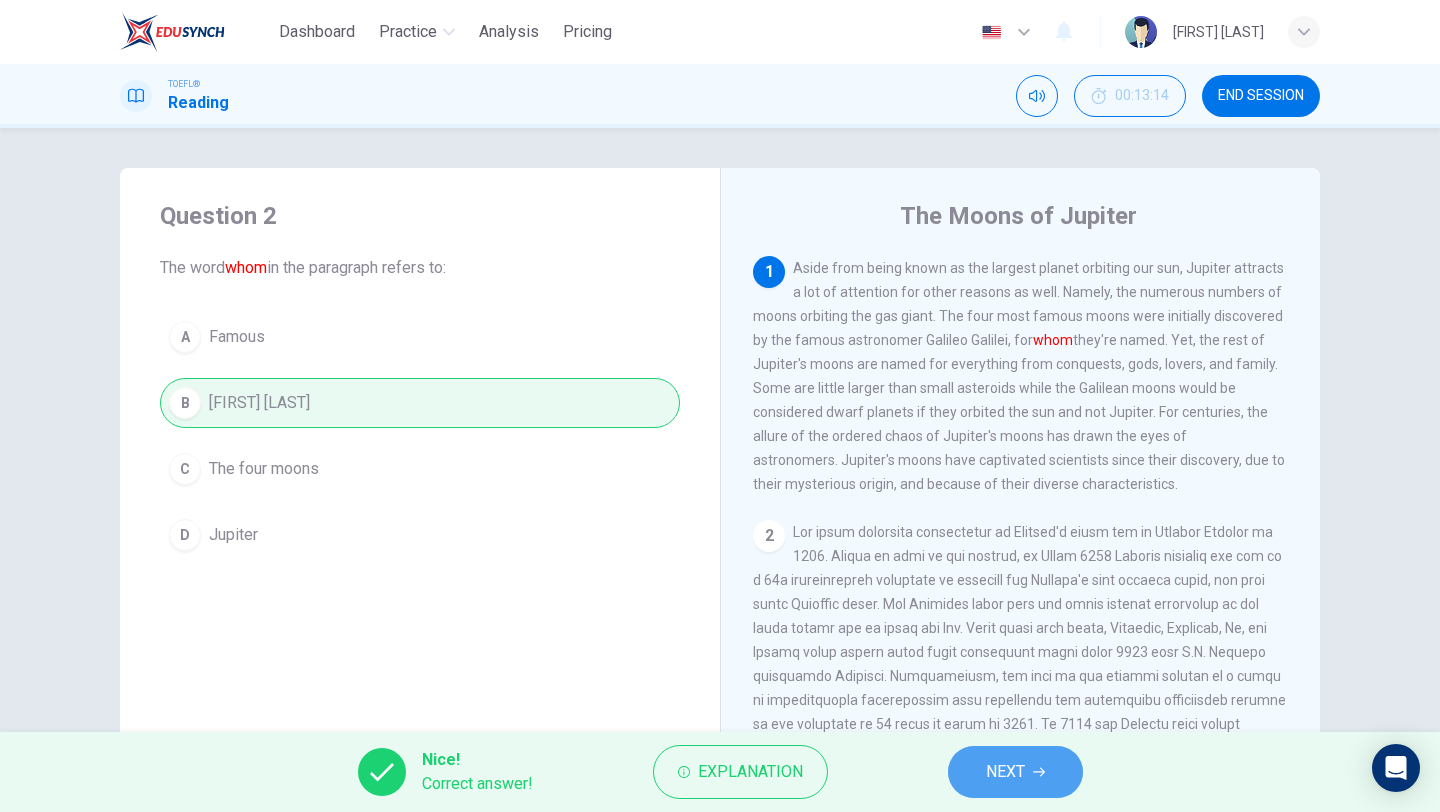 click on "NEXT" at bounding box center [1015, 772] 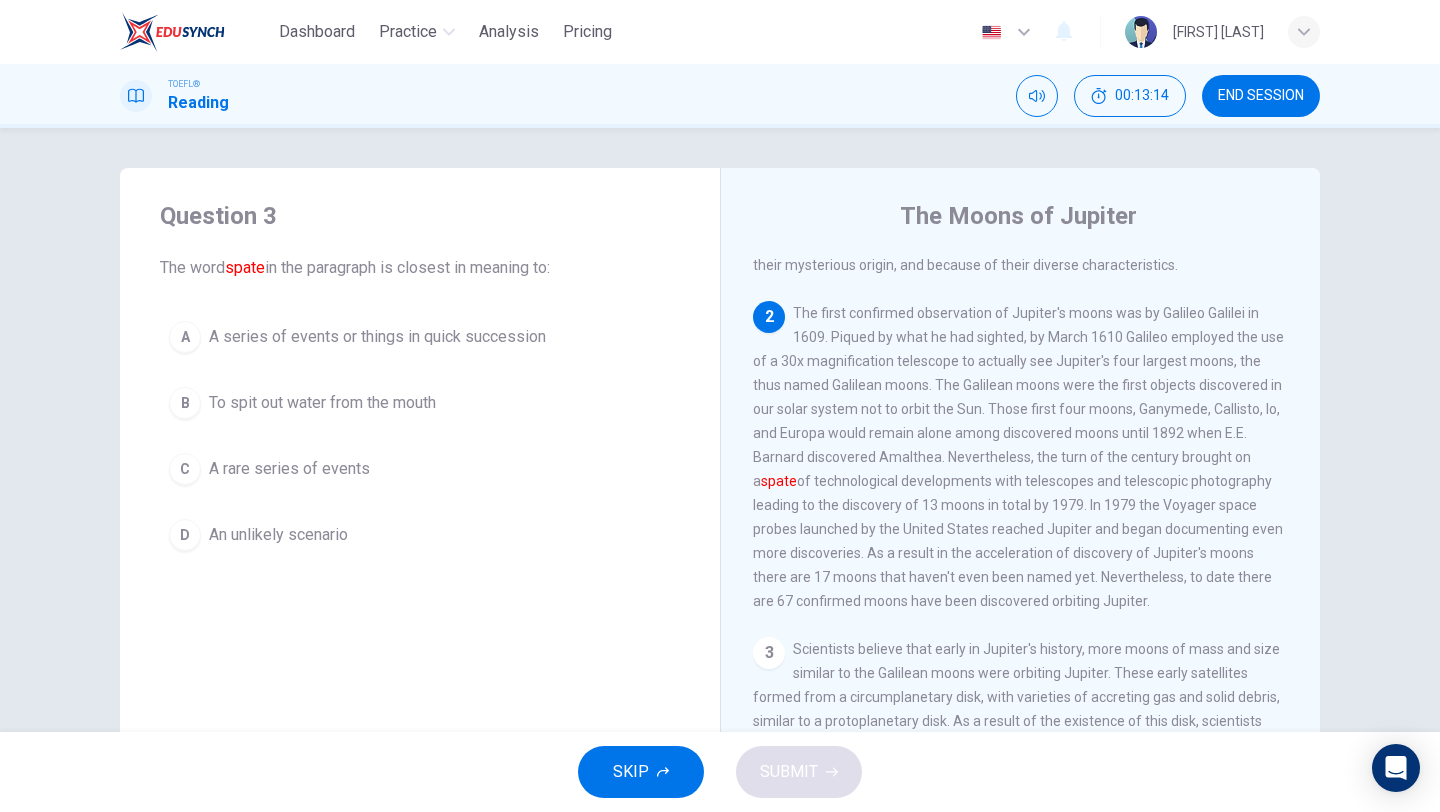 scroll, scrollTop: 224, scrollLeft: 0, axis: vertical 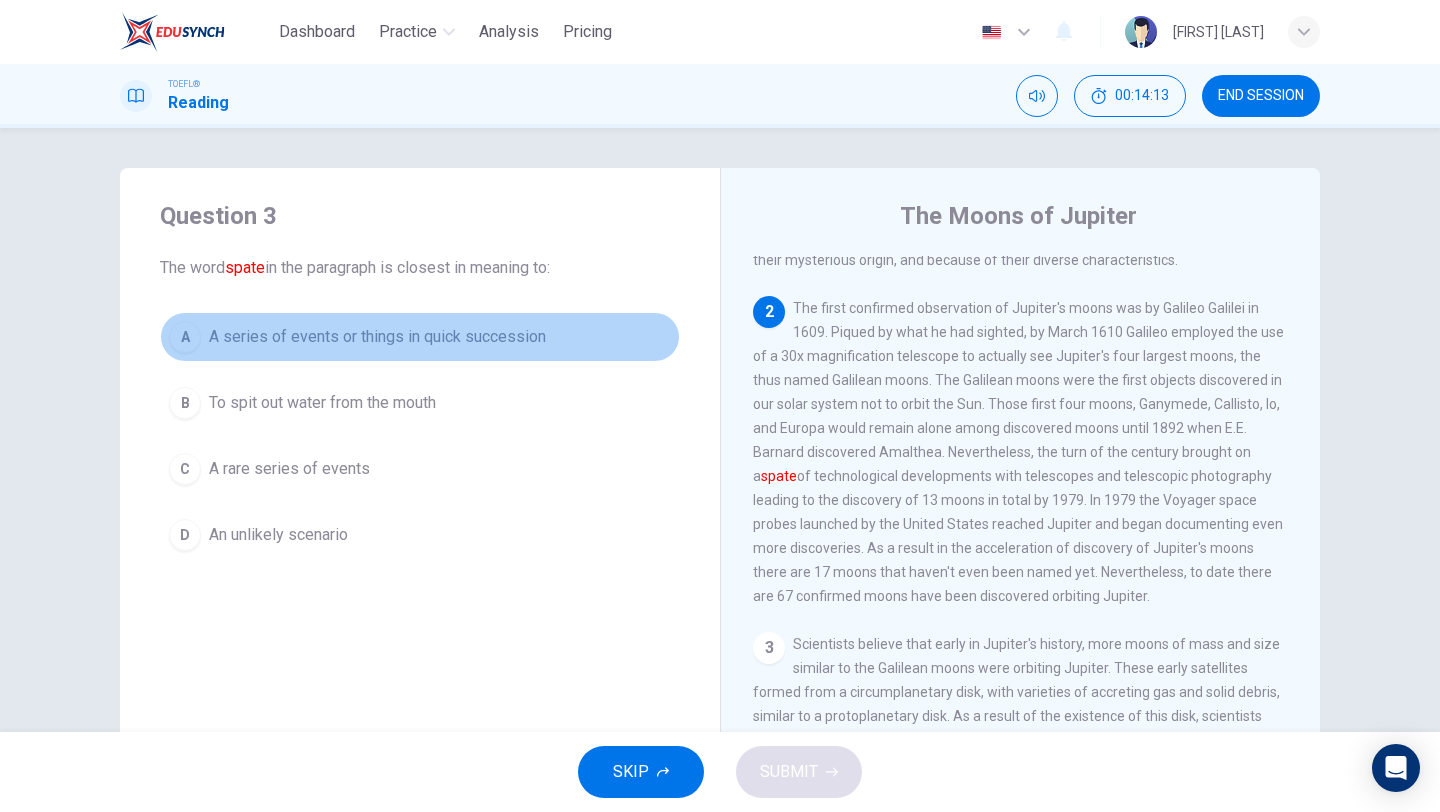 click on "A series of events or things in quick succession" at bounding box center (377, 337) 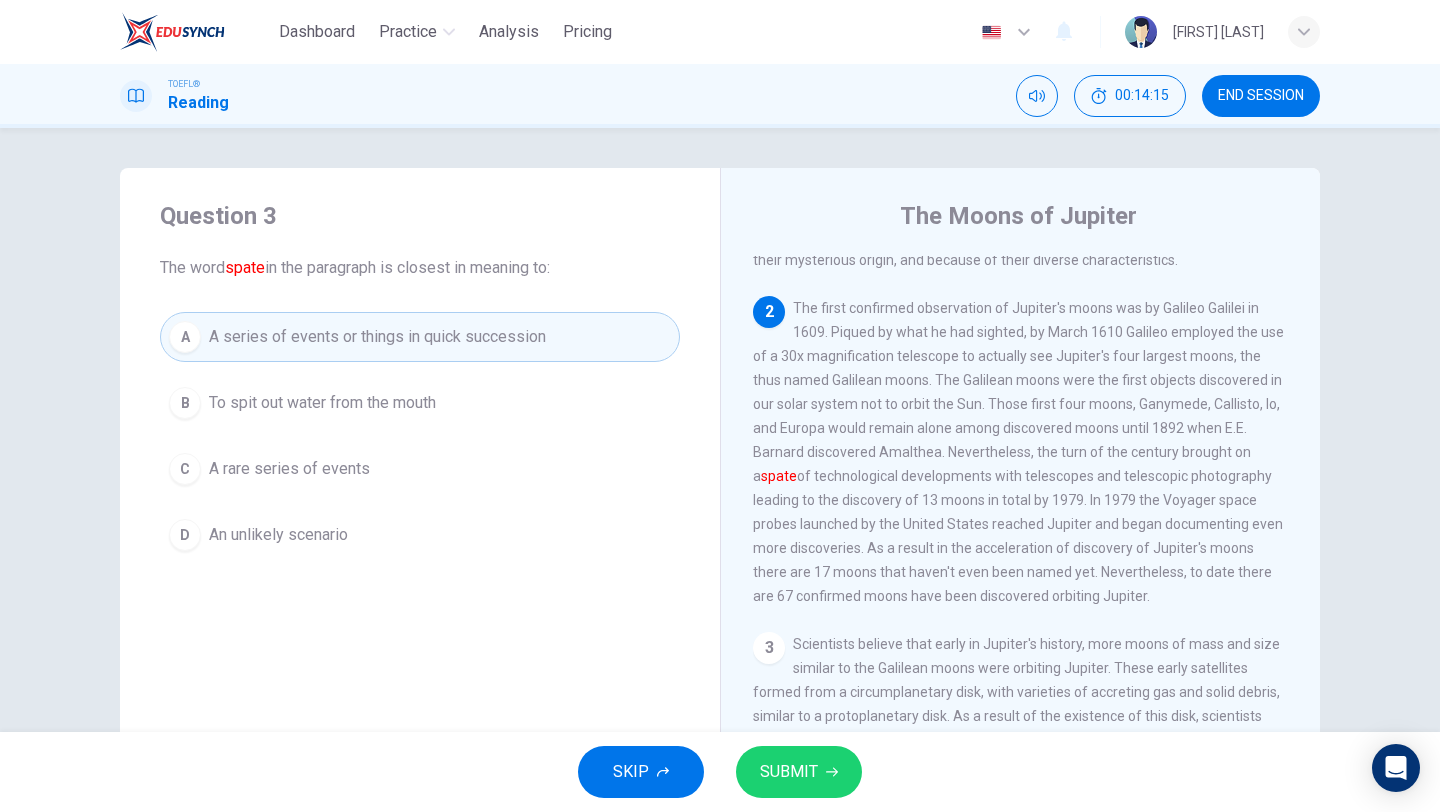 click on "SUBMIT" at bounding box center [799, 772] 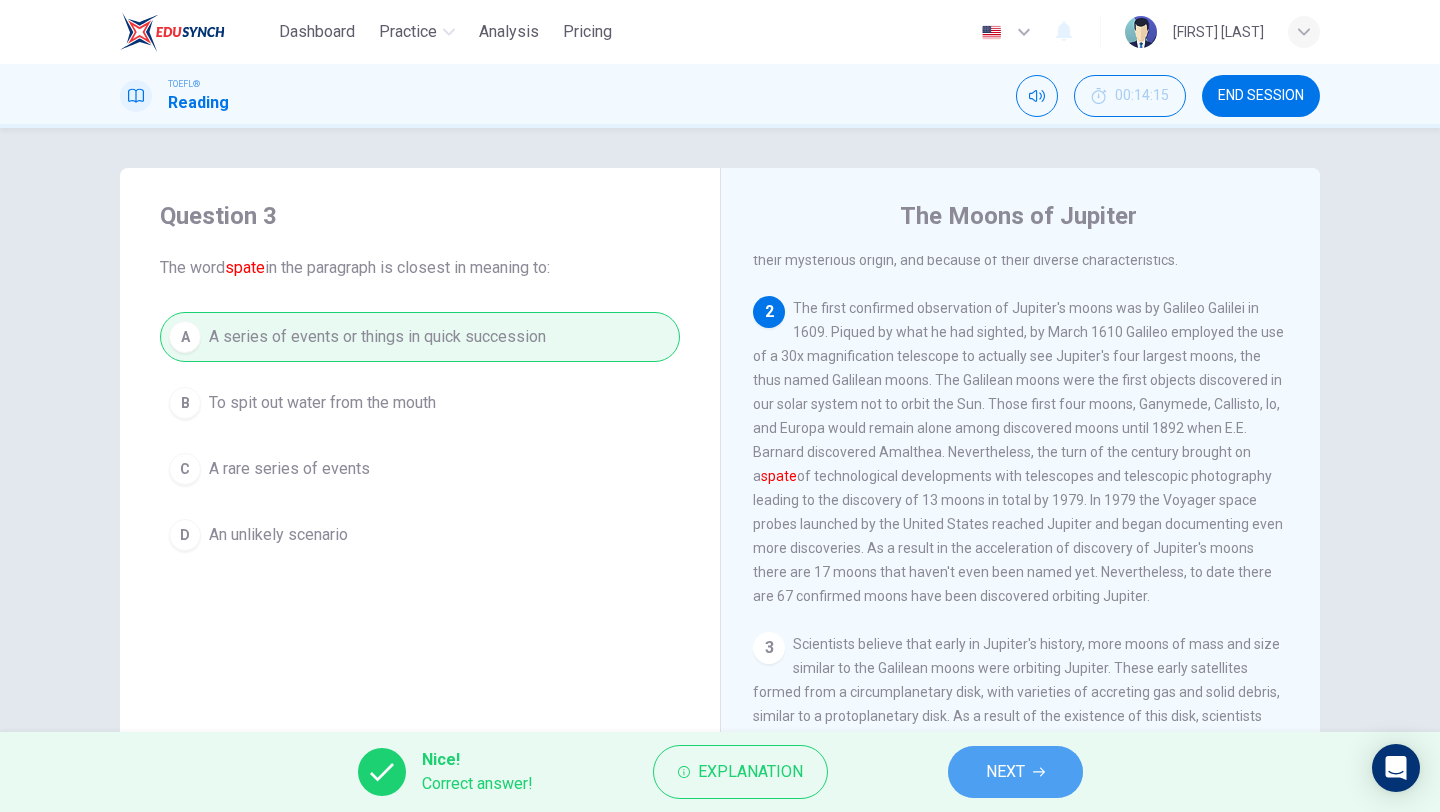 click on "NEXT" at bounding box center [1015, 772] 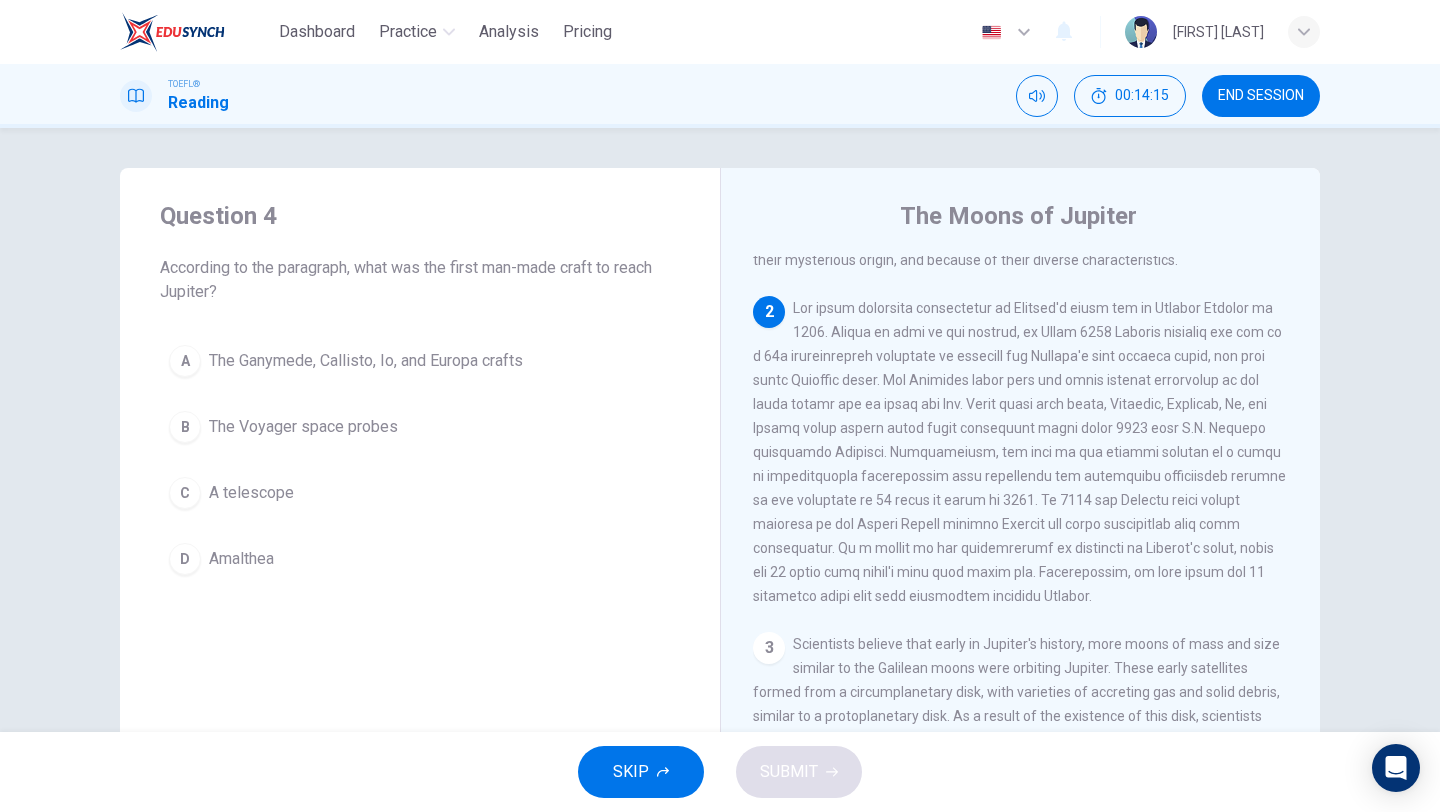 scroll, scrollTop: 274, scrollLeft: 0, axis: vertical 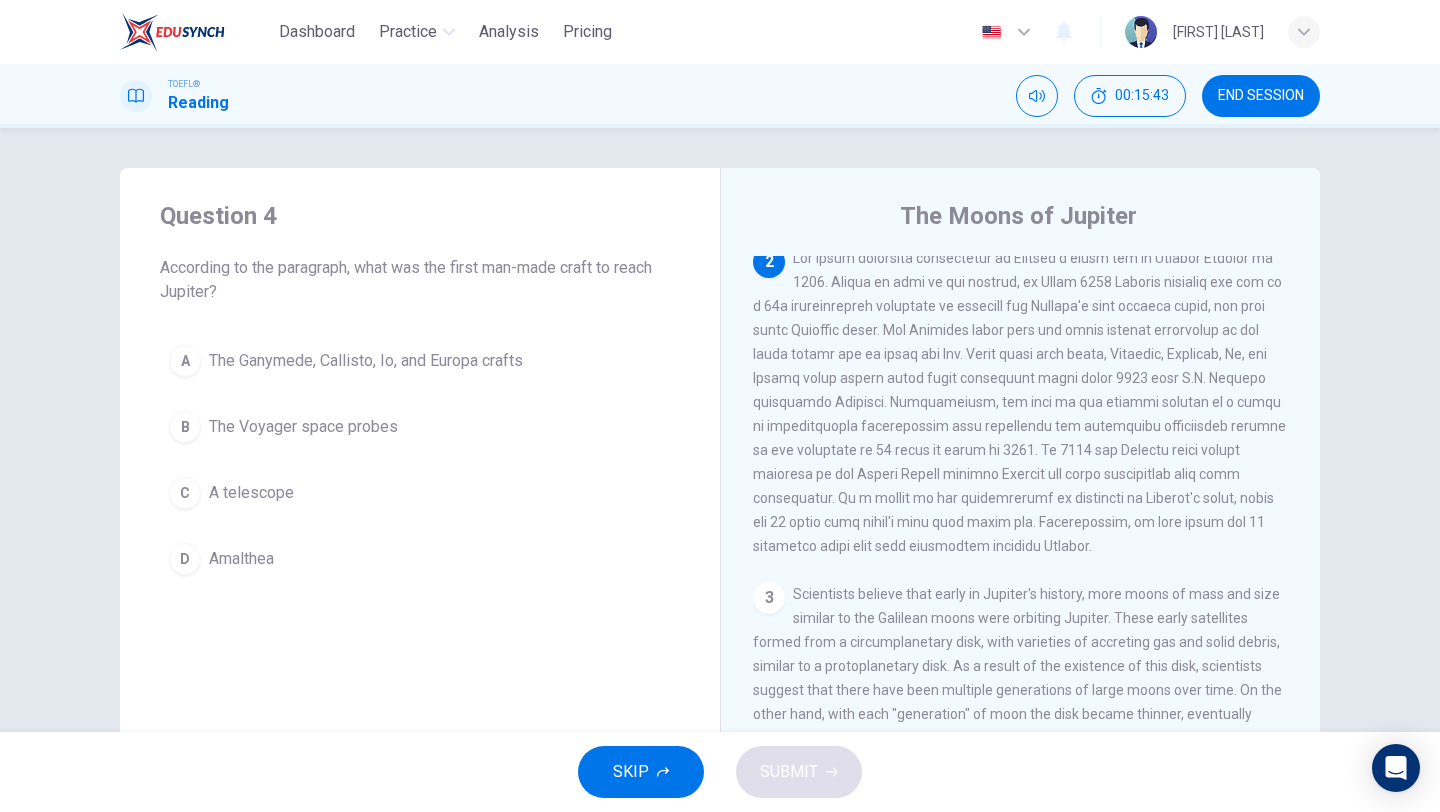 click on "The Voyager space probes" at bounding box center [303, 427] 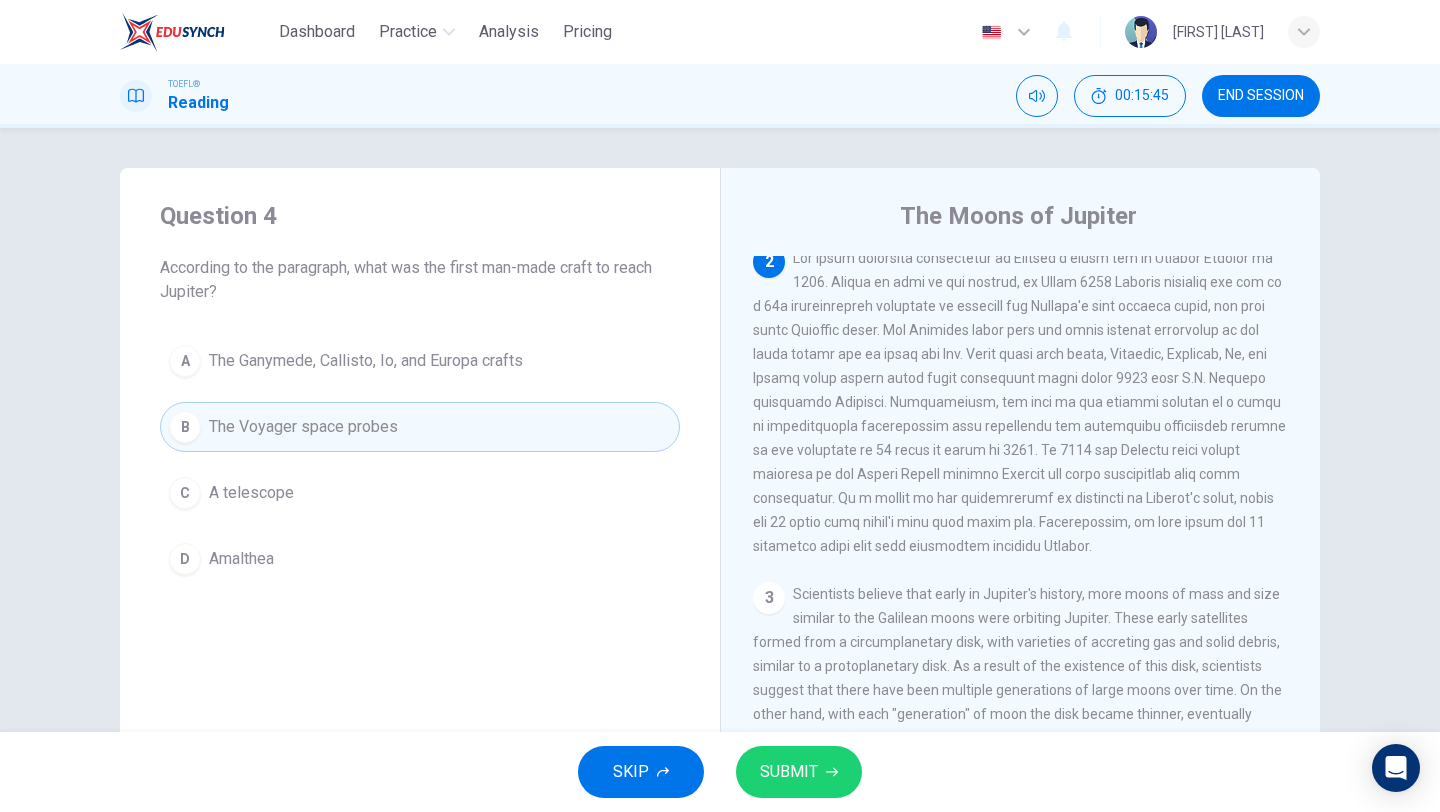 click on "SKIP SUBMIT" at bounding box center (720, 772) 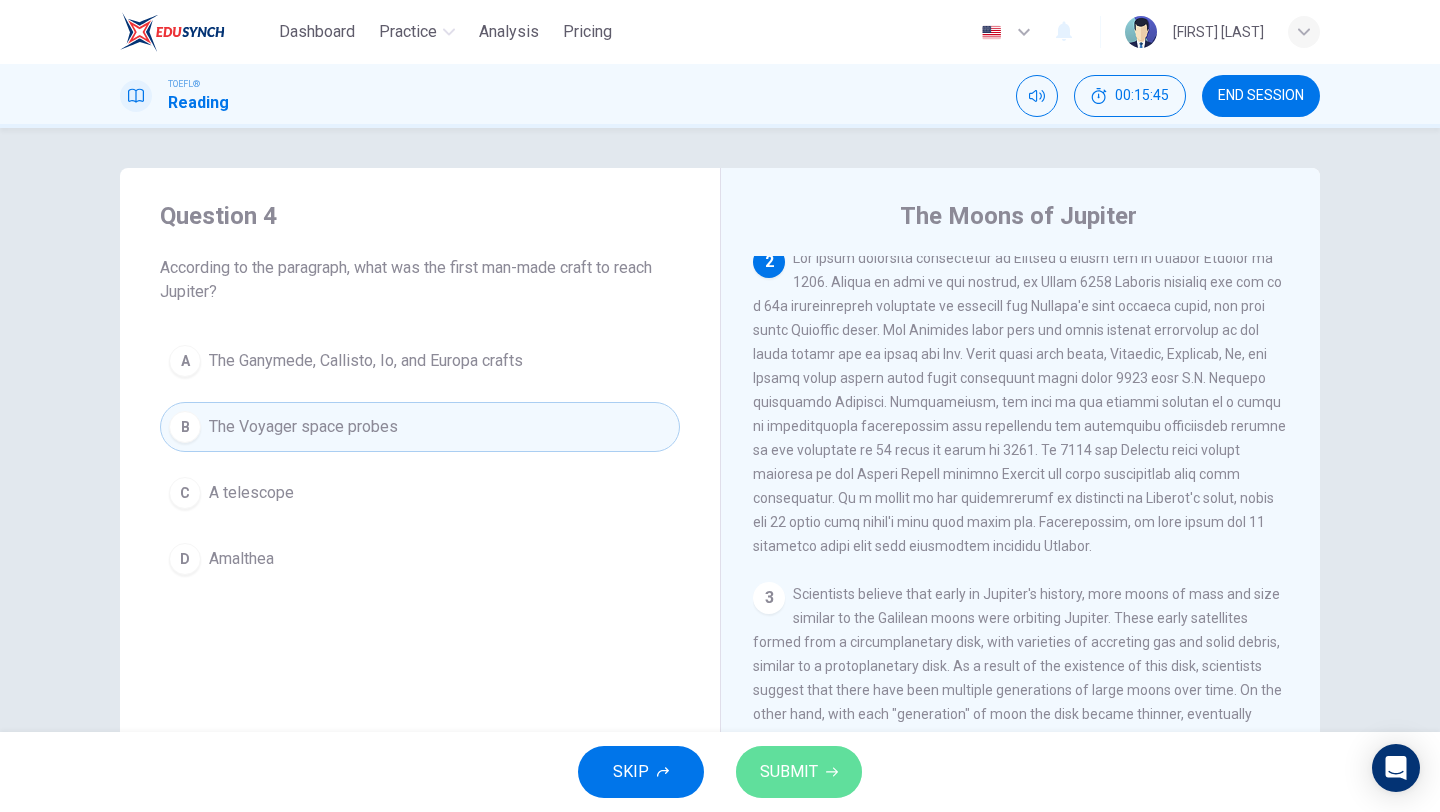 click 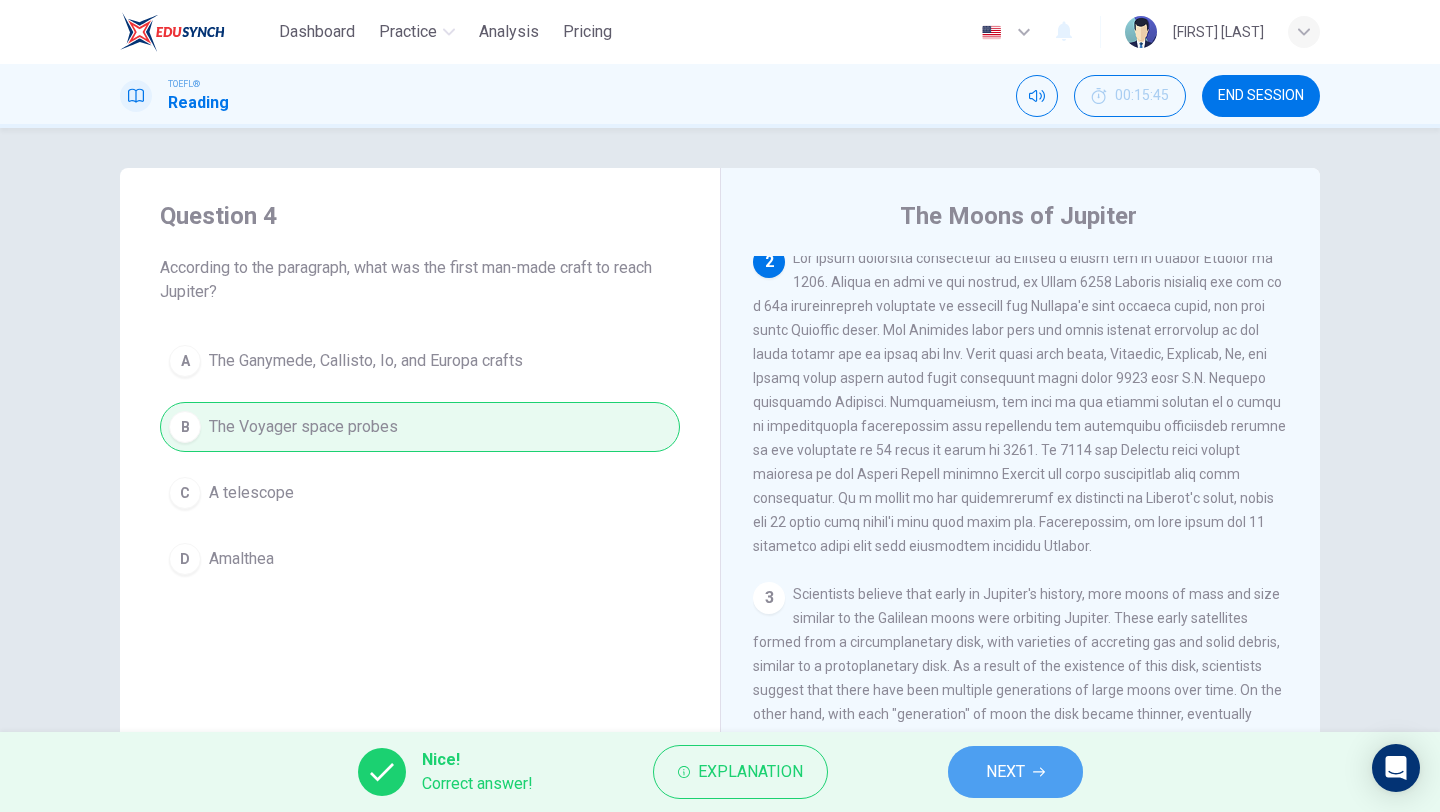 click on "NEXT" at bounding box center (1005, 772) 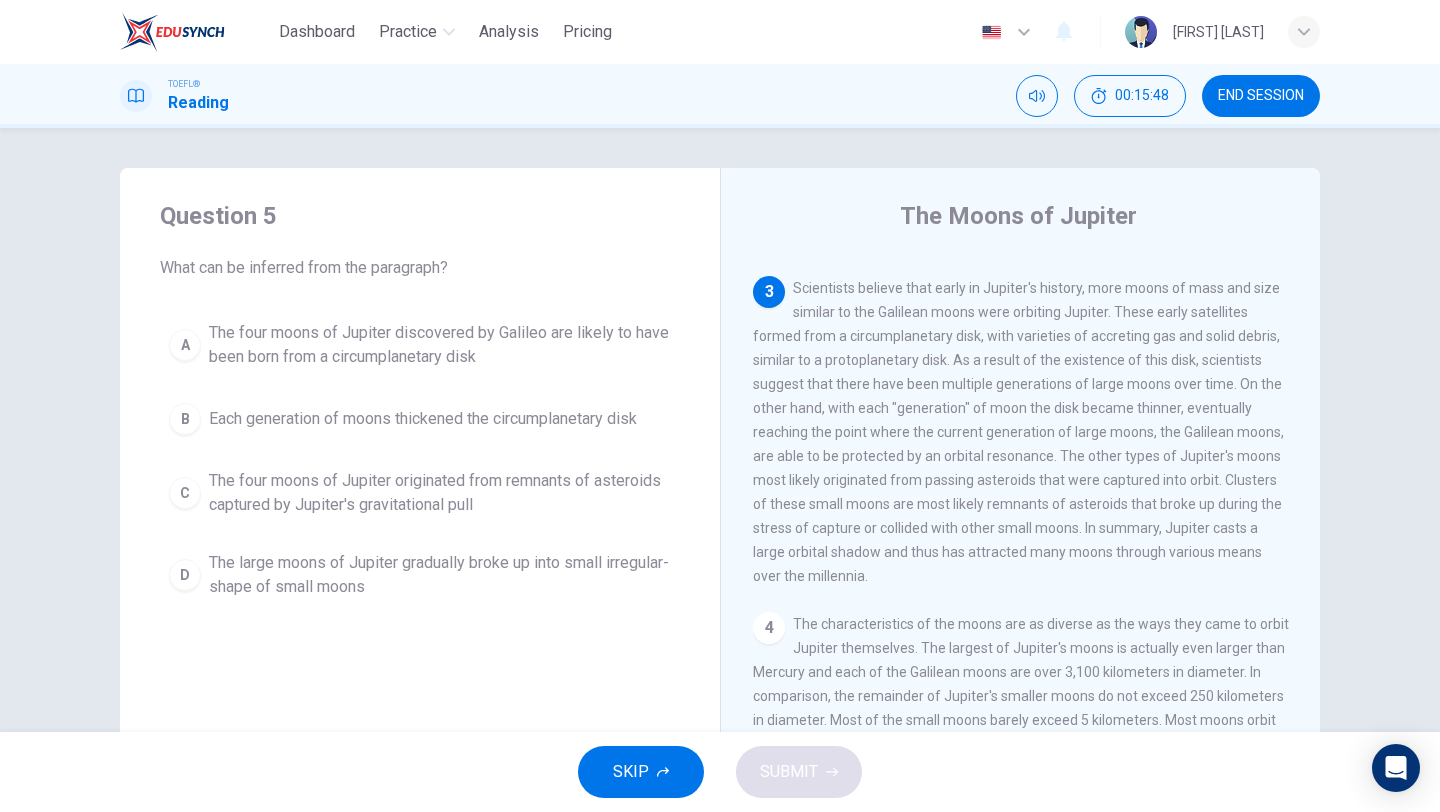 scroll, scrollTop: 579, scrollLeft: 0, axis: vertical 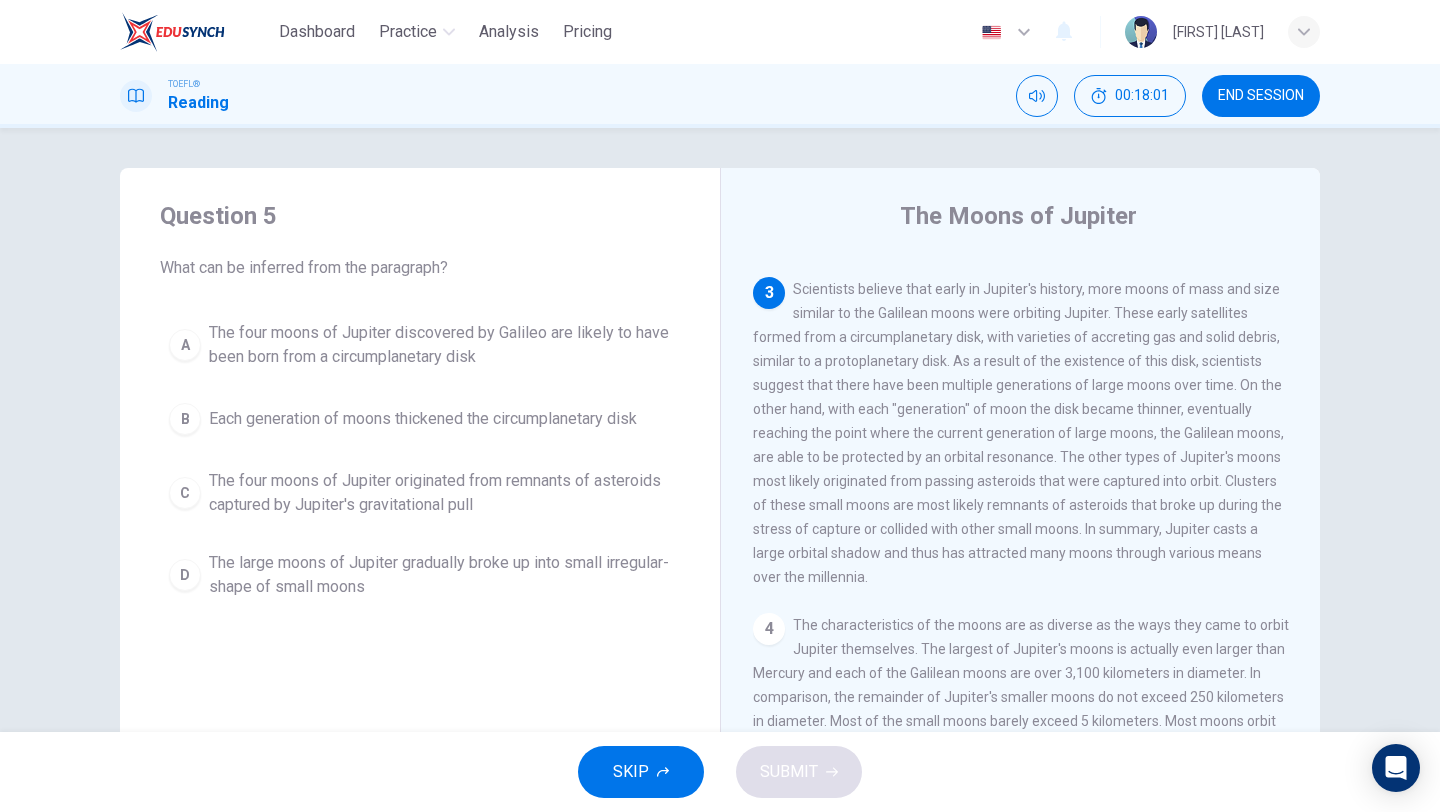 click on "The four moons of Jupiter originated from remnants of asteroids captured by Jupiter's gravitational pull" at bounding box center (440, 493) 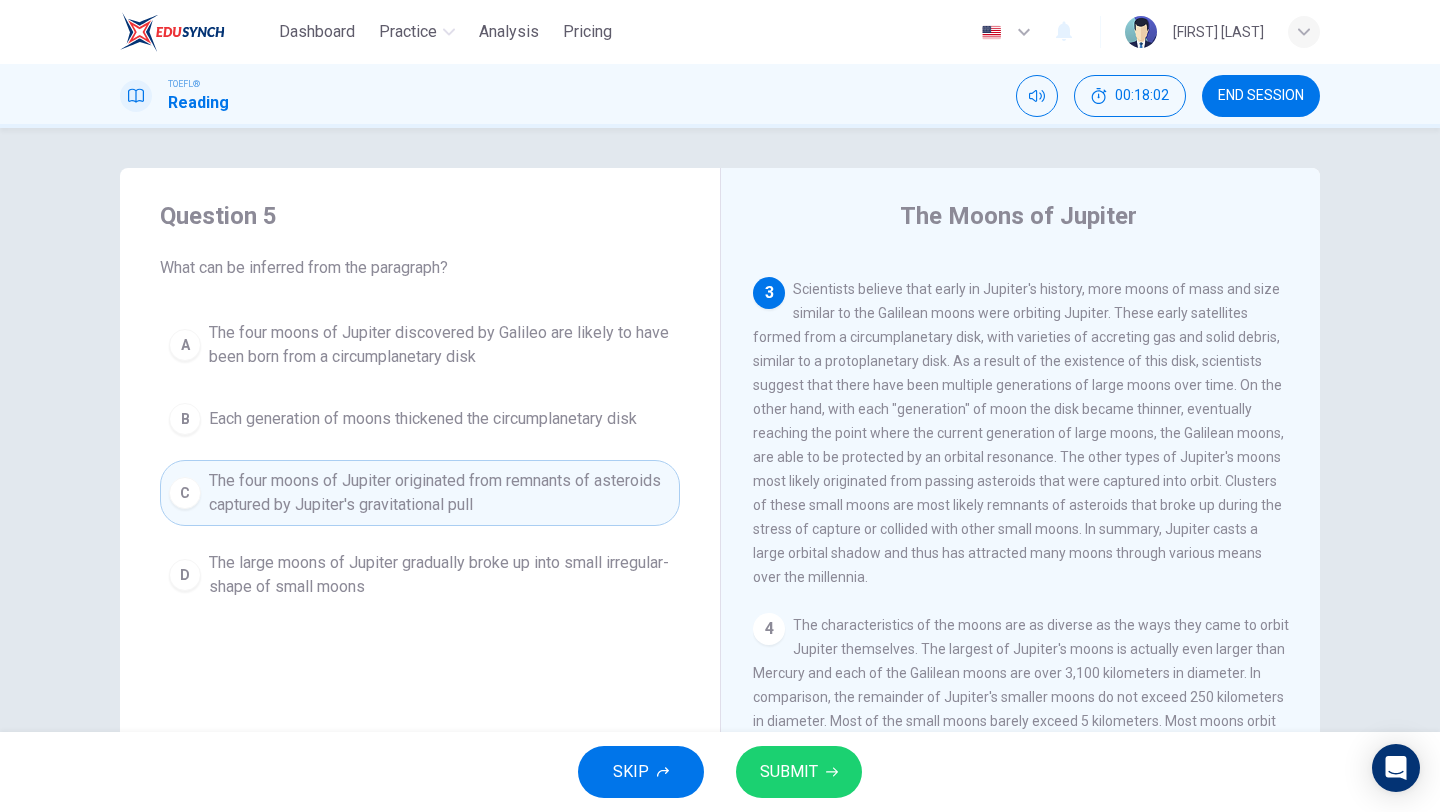 click on "SUBMIT" at bounding box center (799, 772) 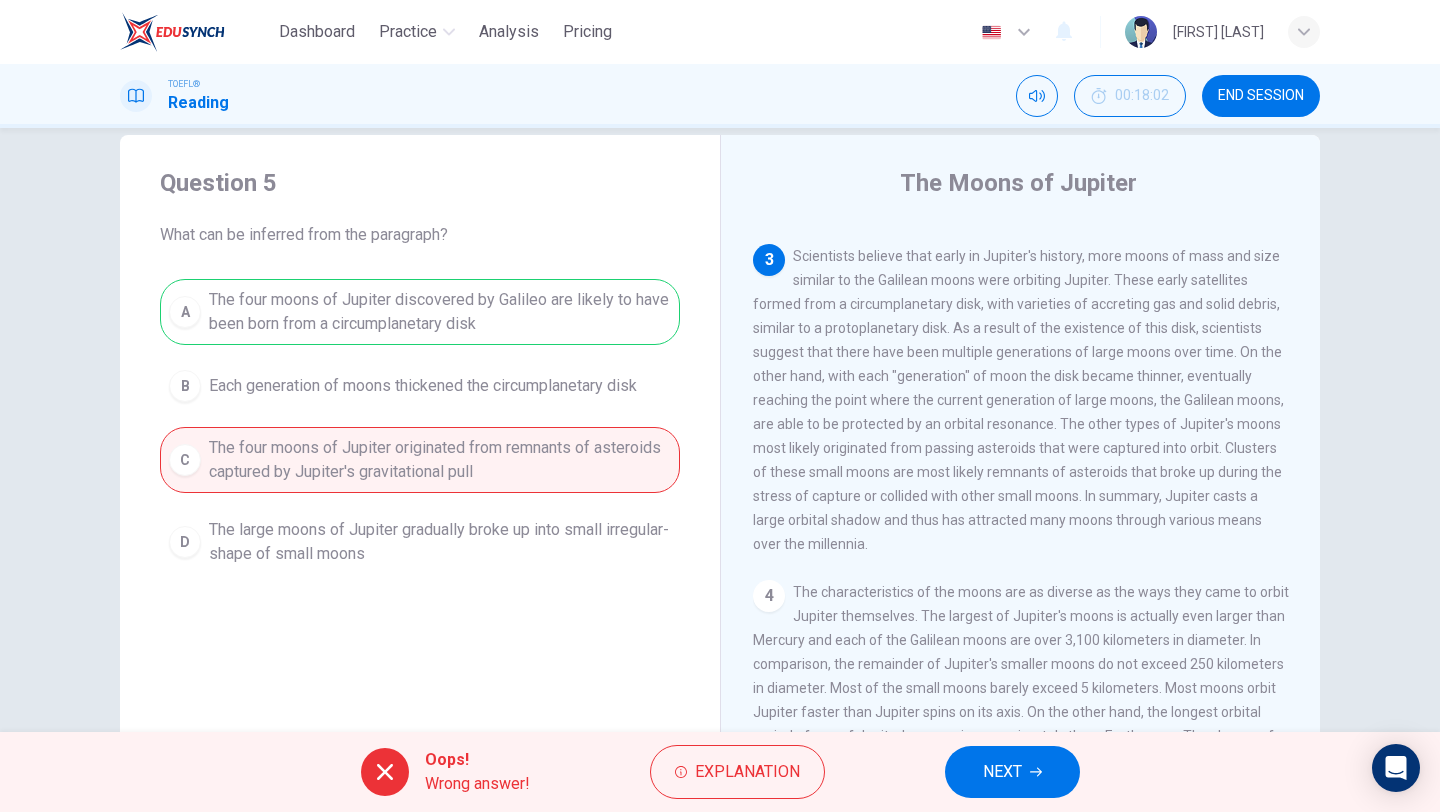 scroll, scrollTop: 30, scrollLeft: 0, axis: vertical 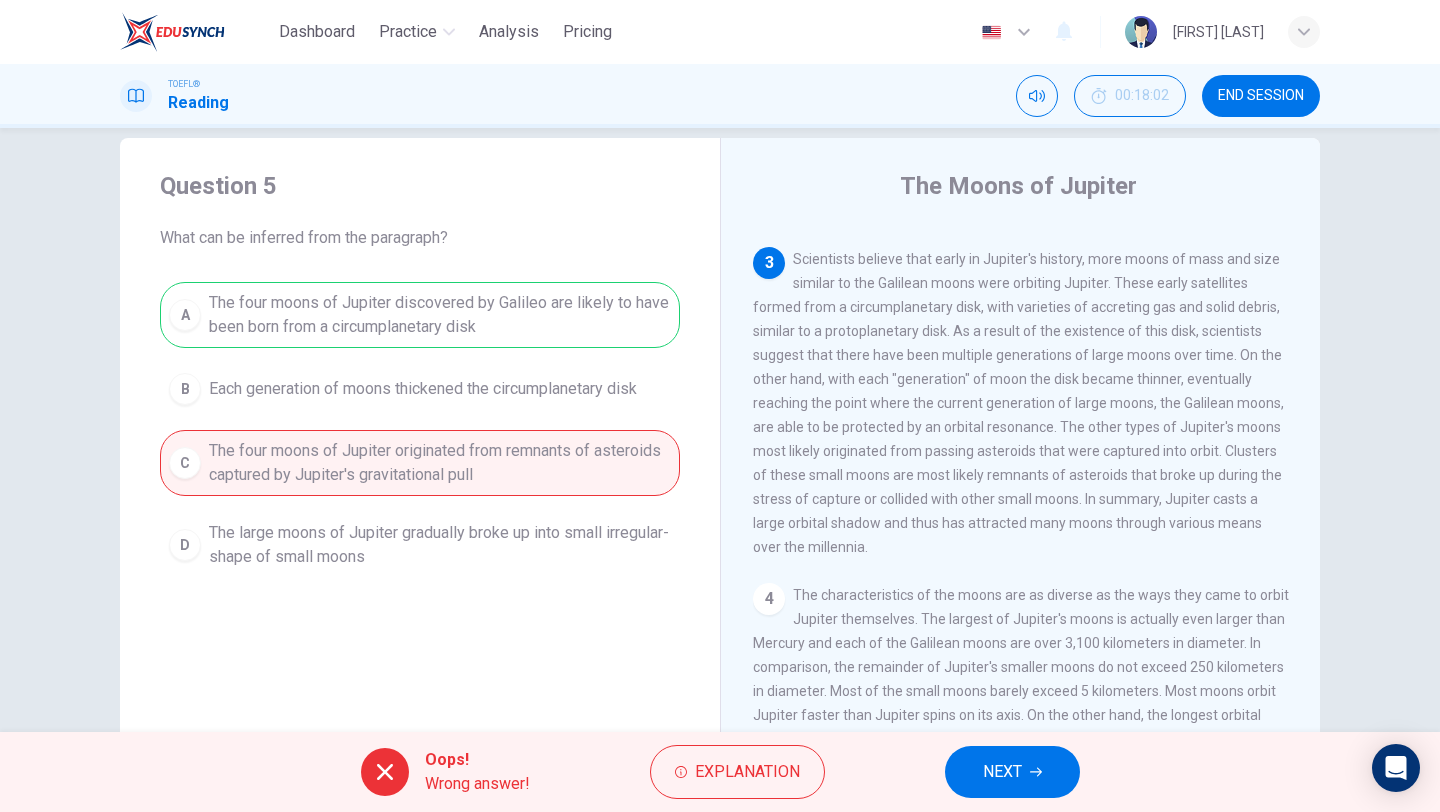 click on "NEXT" at bounding box center (1012, 772) 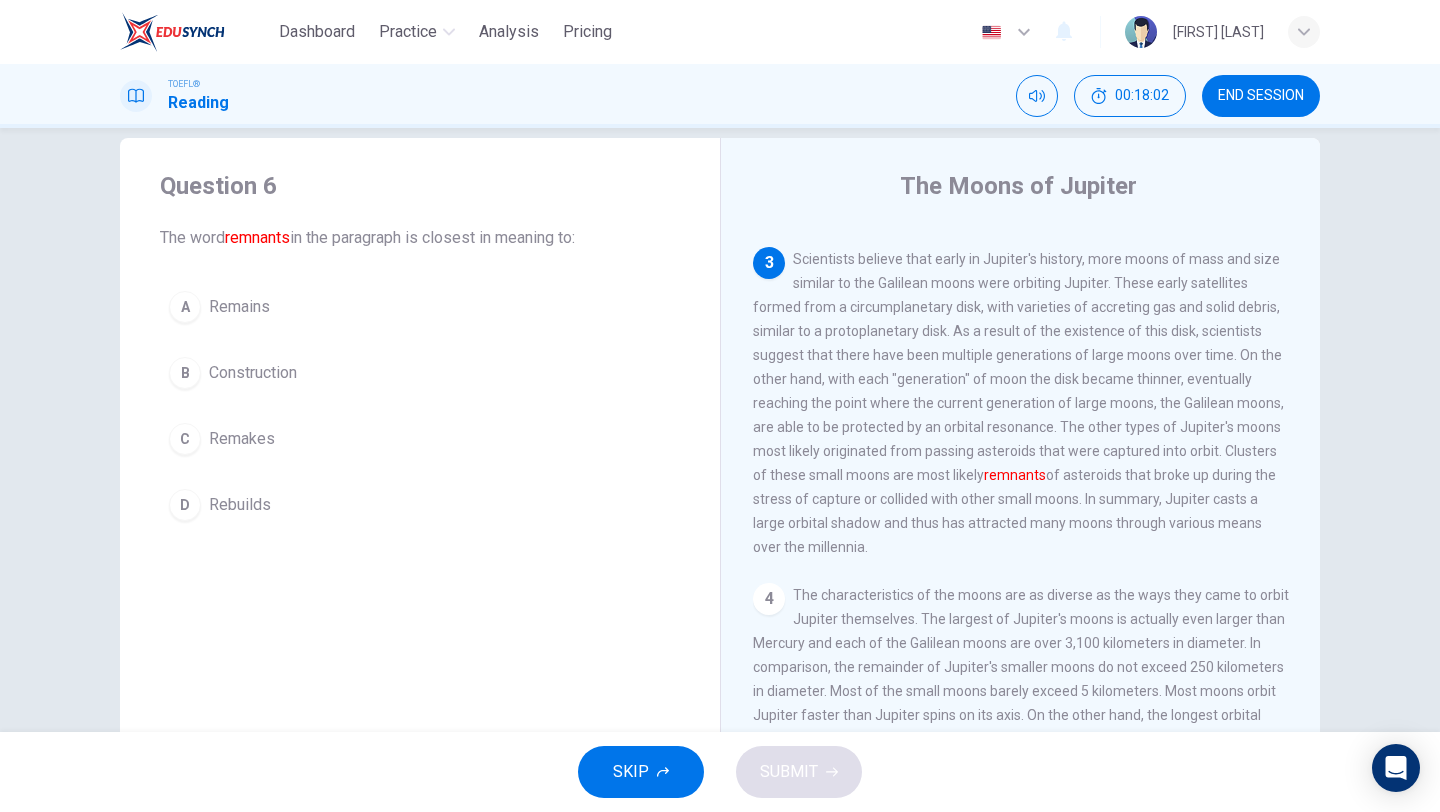scroll, scrollTop: 623, scrollLeft: 0, axis: vertical 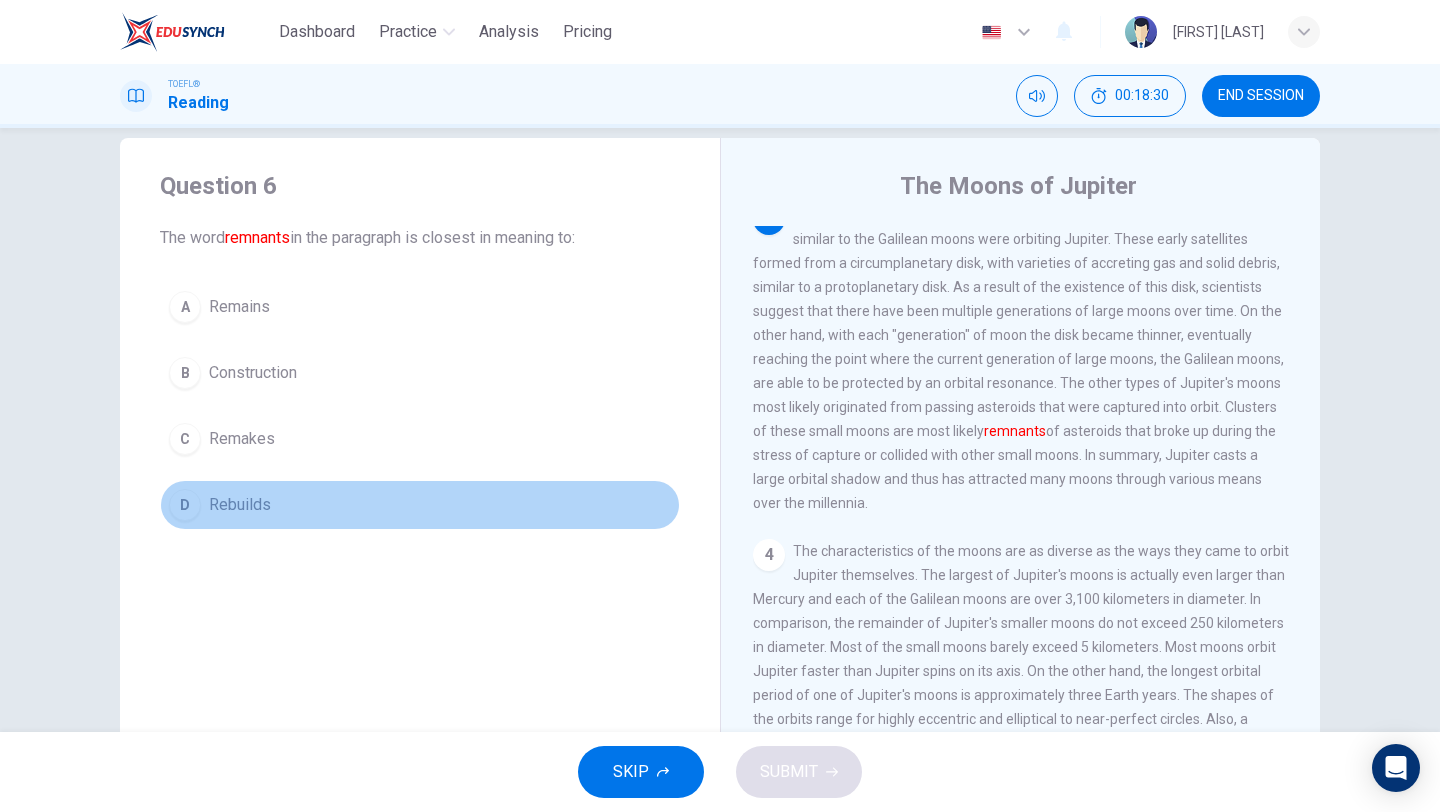 click on "D Rebuilds" at bounding box center (420, 505) 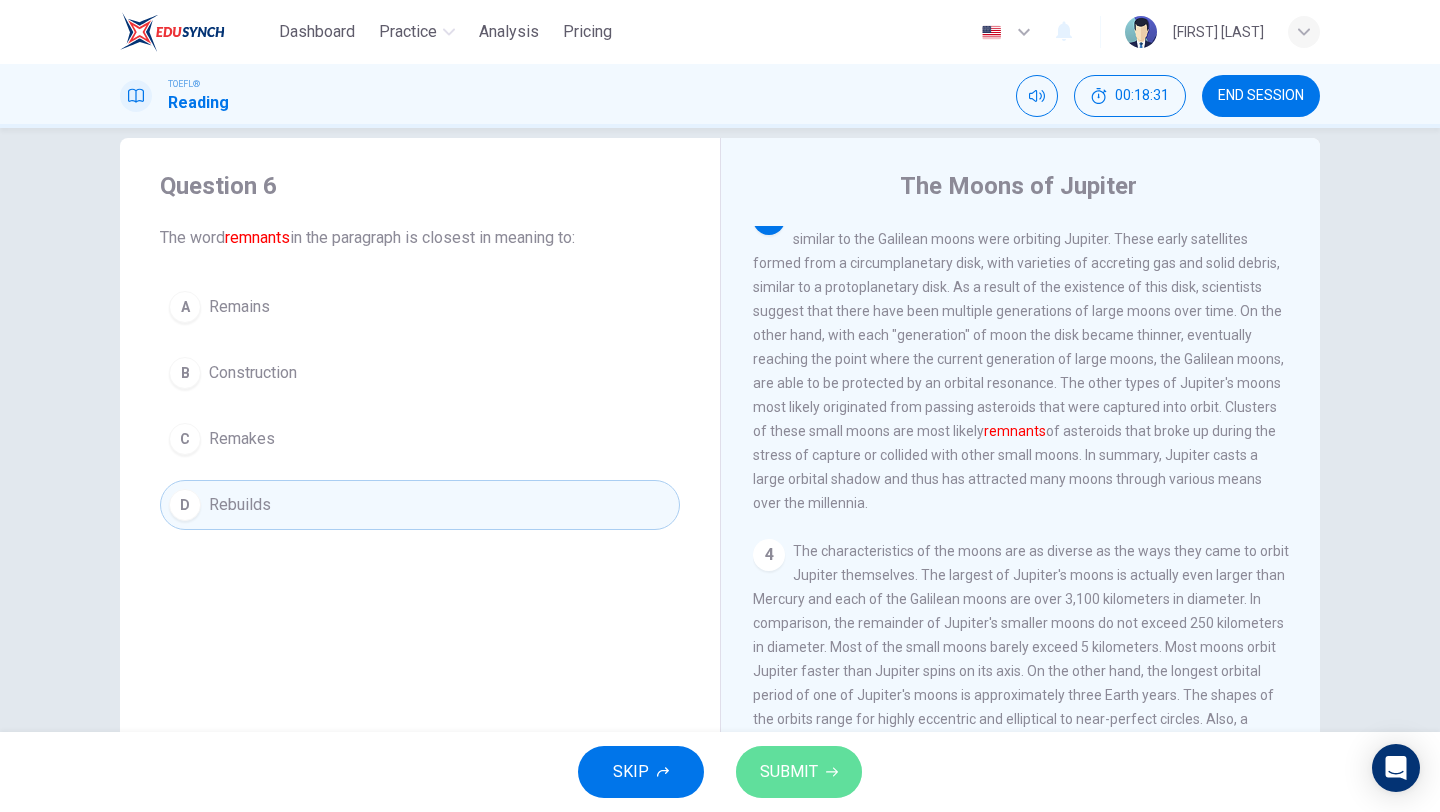 click on "SUBMIT" at bounding box center (789, 772) 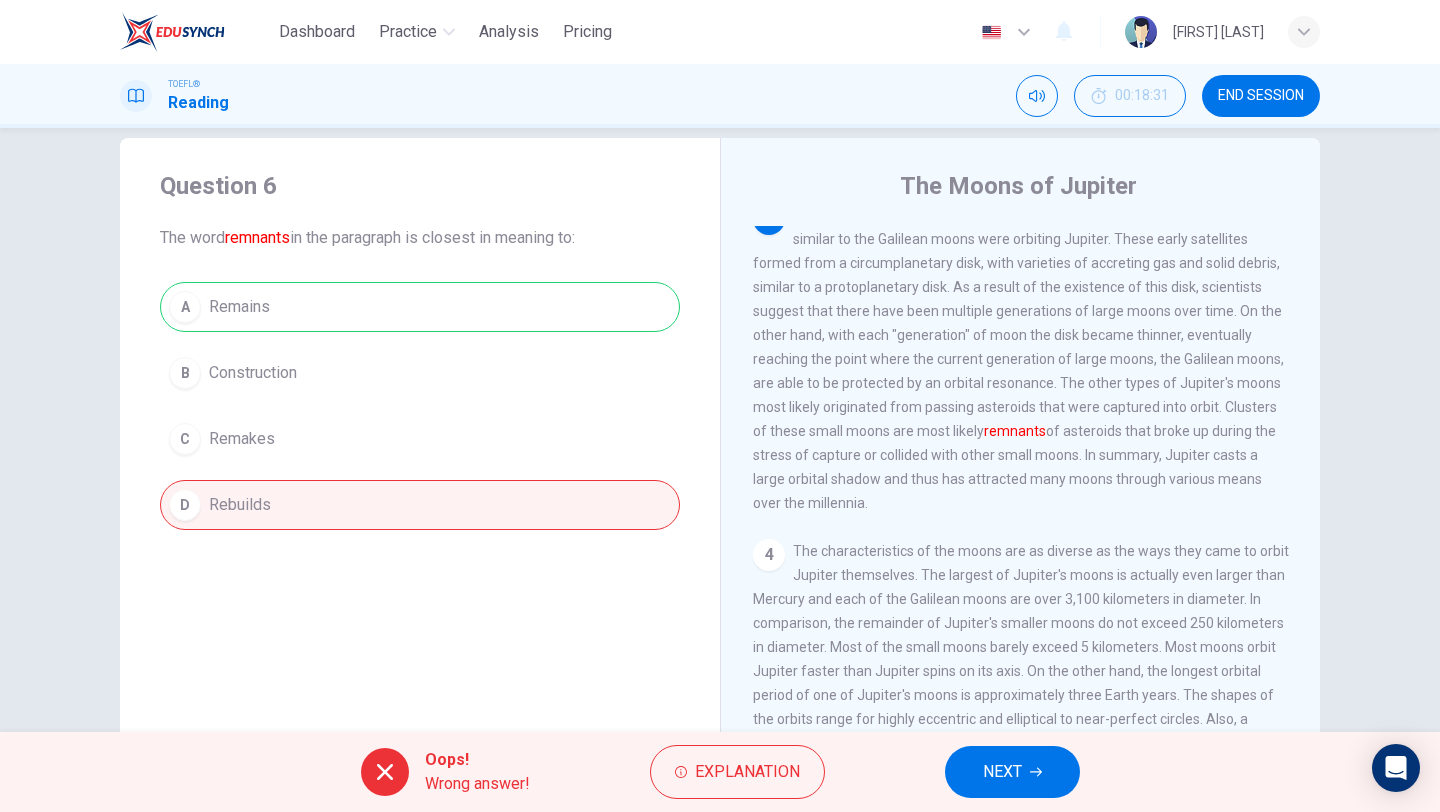 click on "NEXT" at bounding box center (1012, 772) 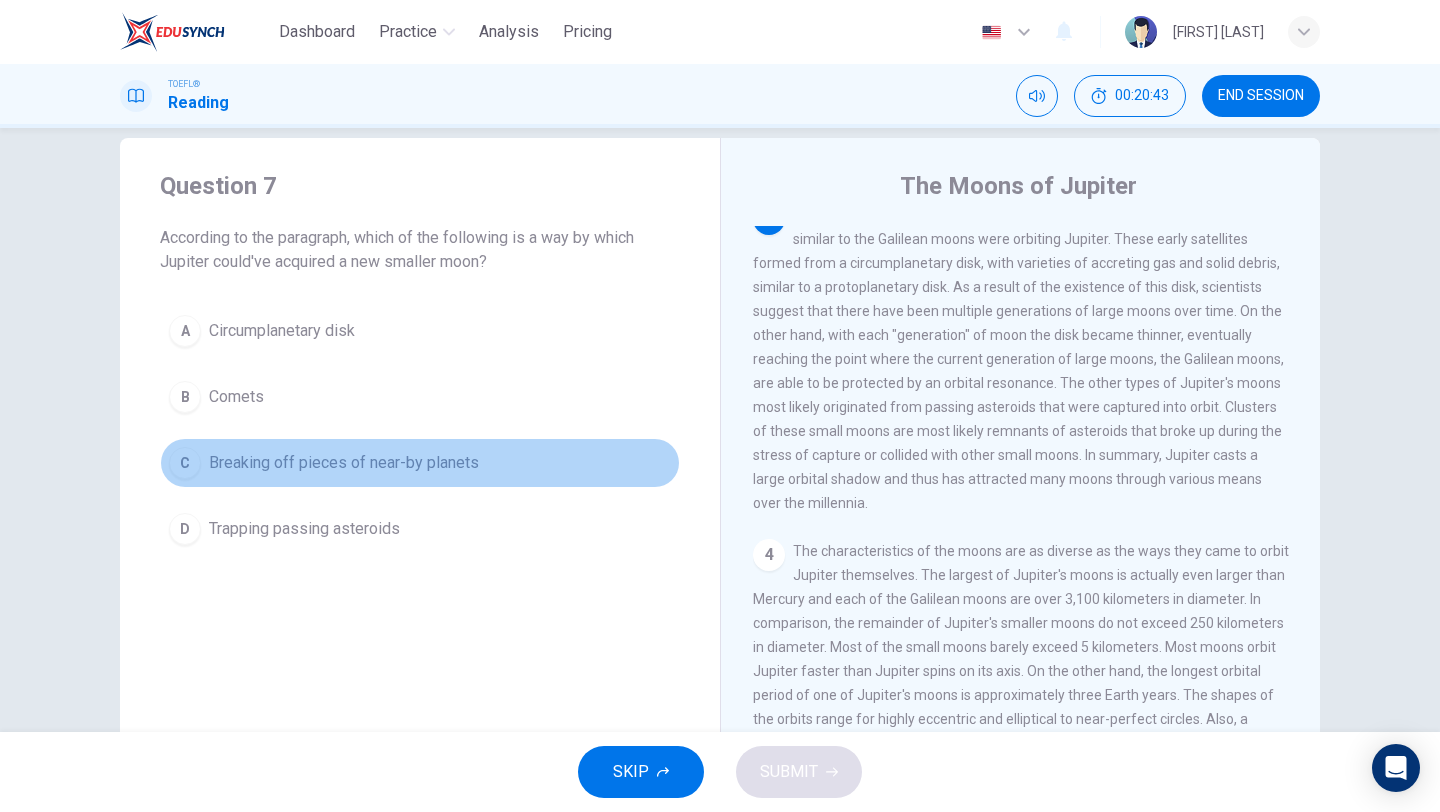 click on "C Breaking off pieces of near-by planets" at bounding box center (420, 463) 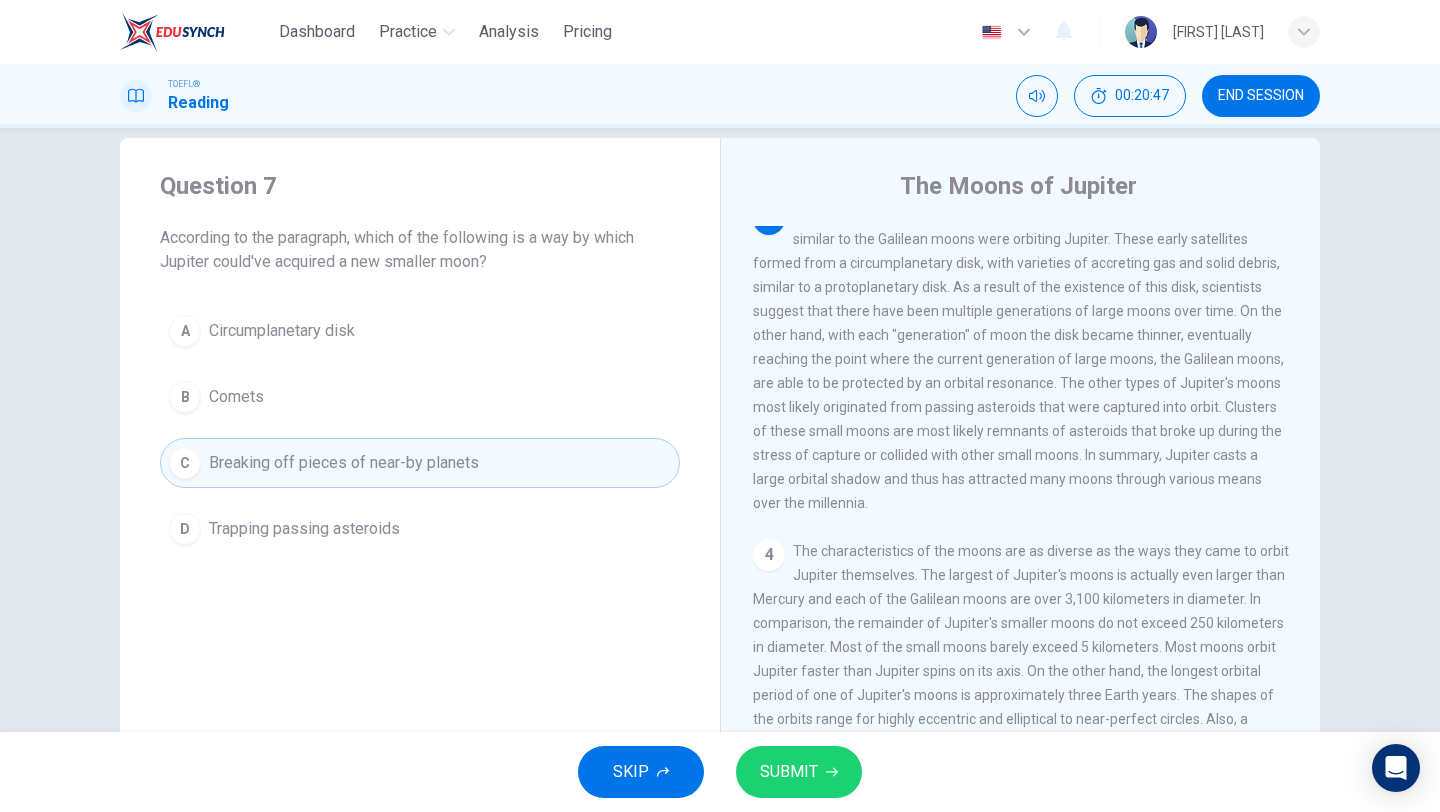 click on "SUBMIT" at bounding box center [789, 772] 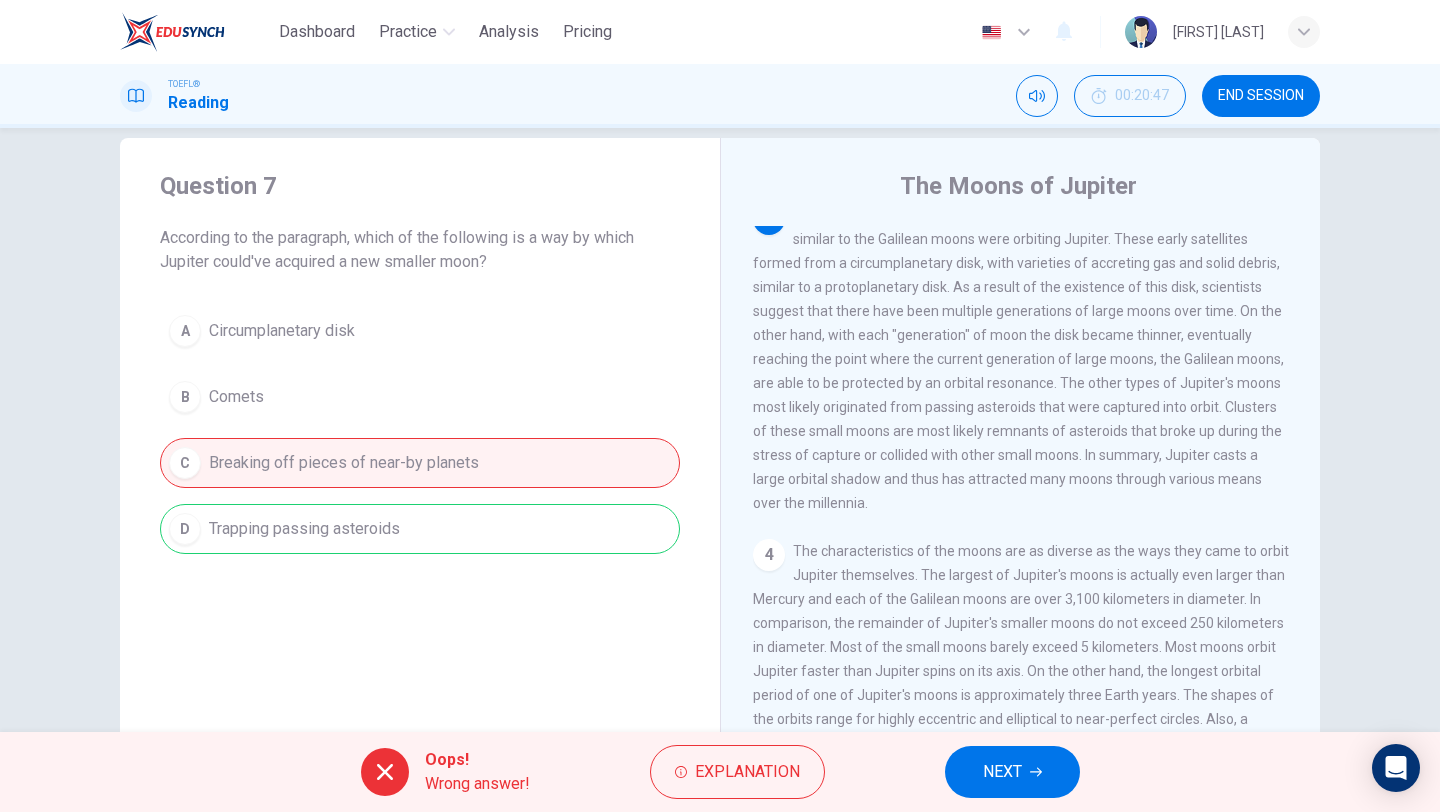 click on "NEXT" at bounding box center [1002, 772] 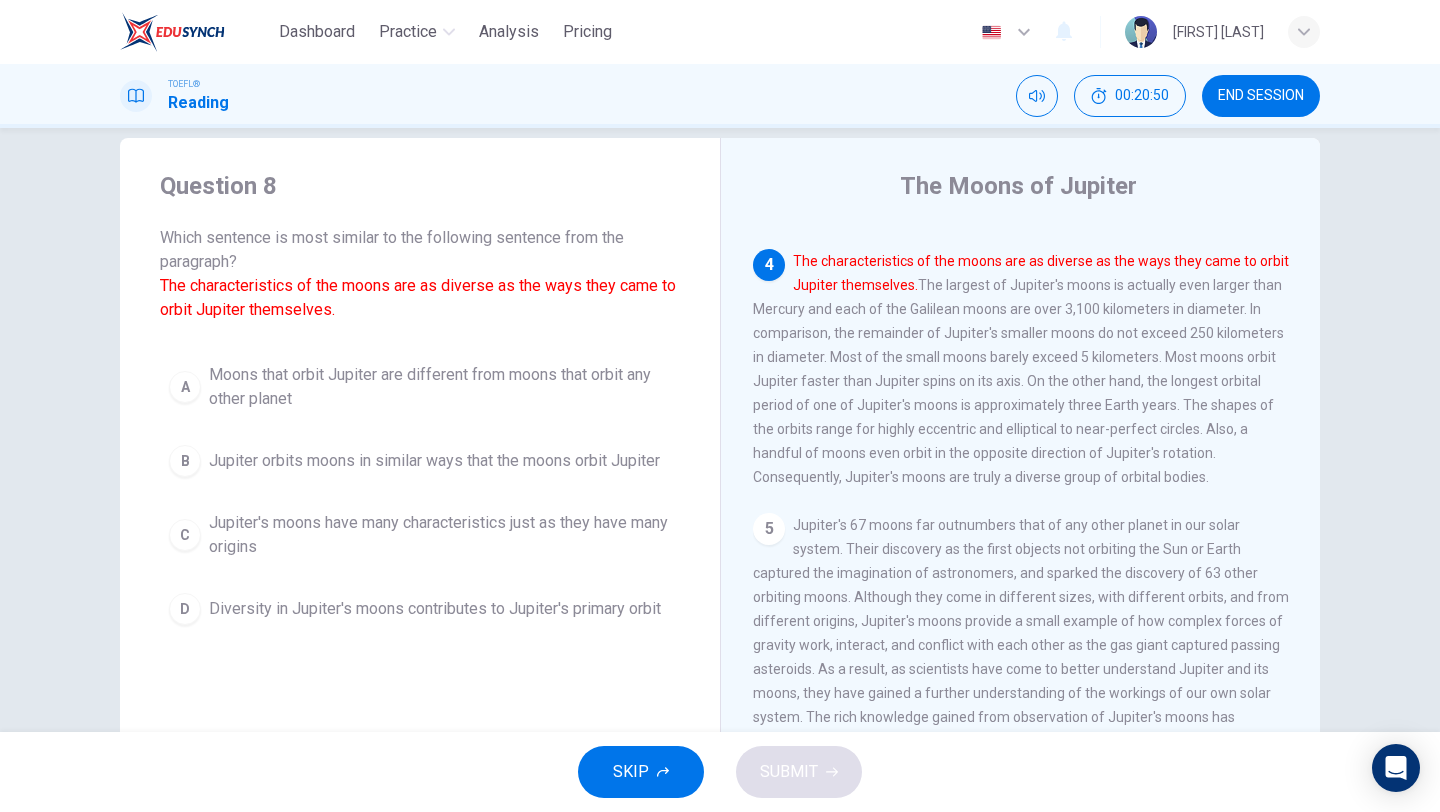 scroll, scrollTop: 970, scrollLeft: 0, axis: vertical 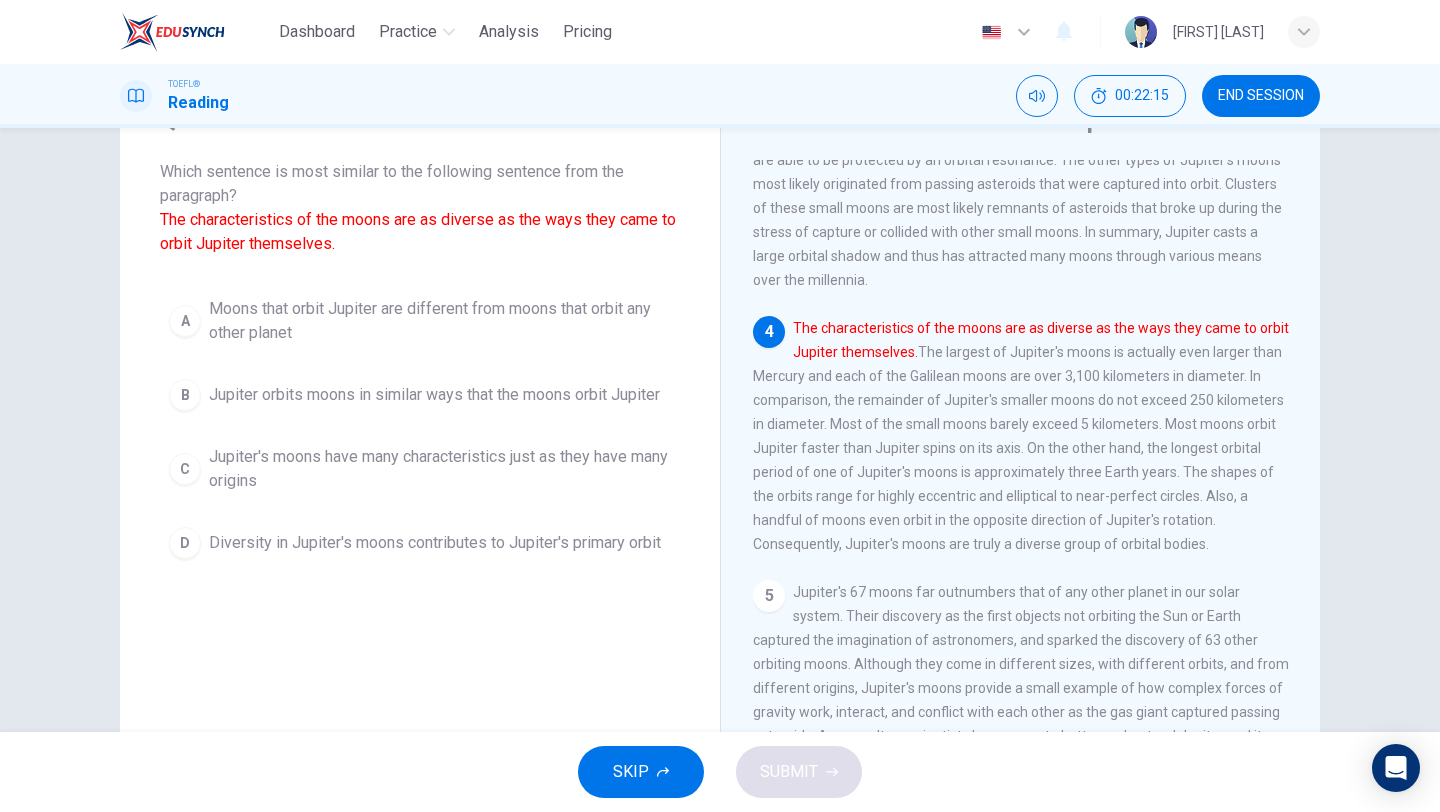 click on "Moons that orbit Jupiter are different from moons that orbit any other planet" at bounding box center [440, 321] 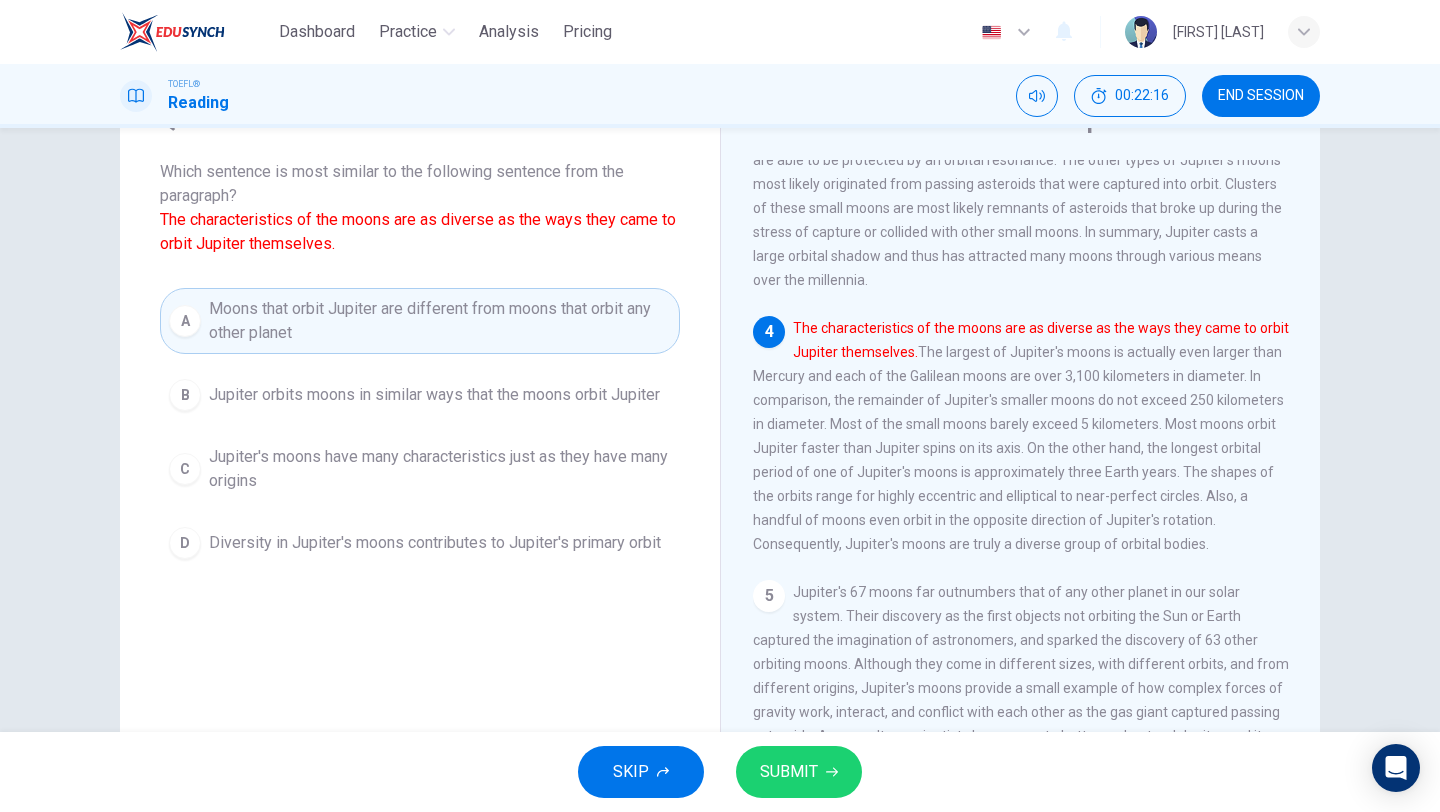 click on "SUBMIT" at bounding box center [789, 772] 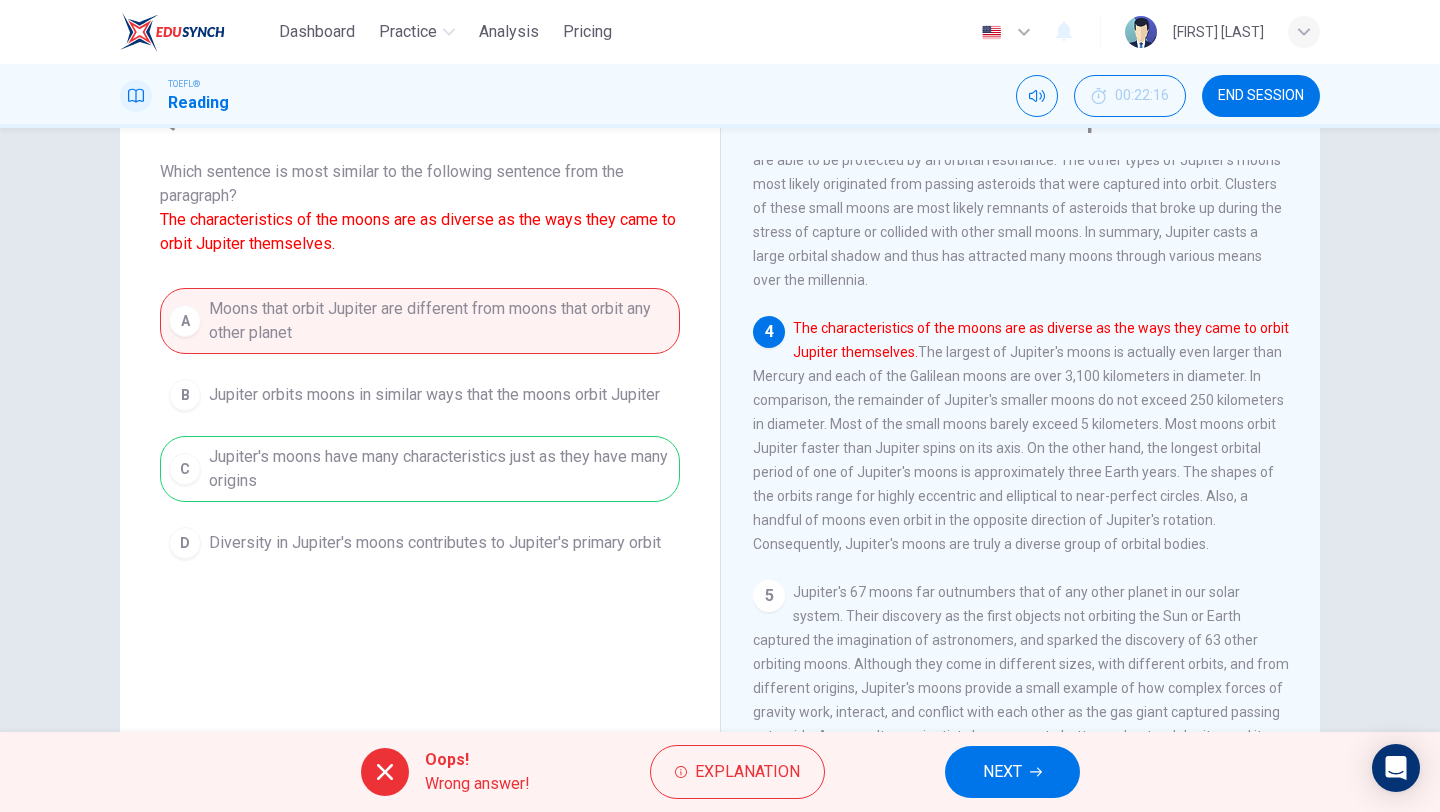 click on "END SESSION" at bounding box center (1261, 96) 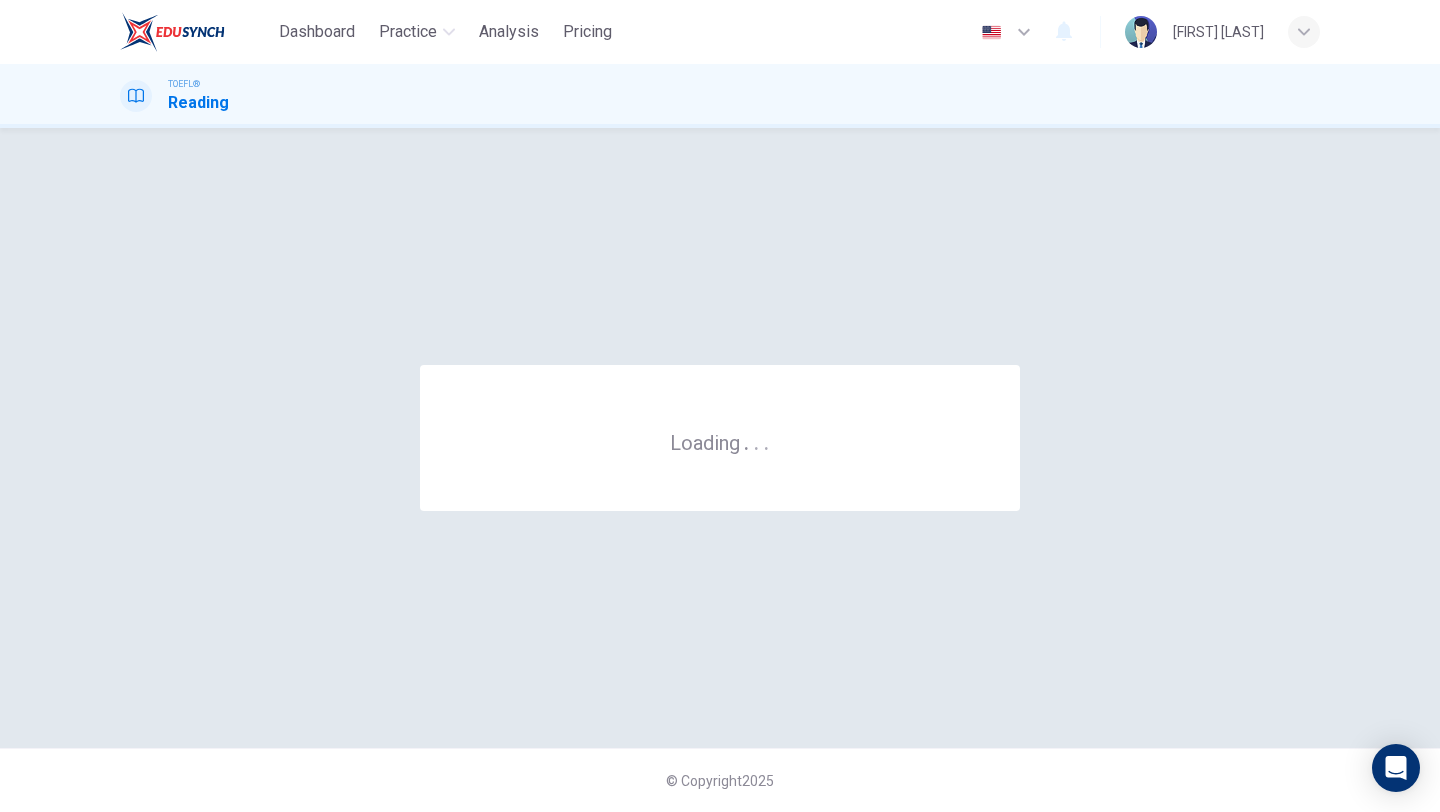 scroll, scrollTop: 0, scrollLeft: 0, axis: both 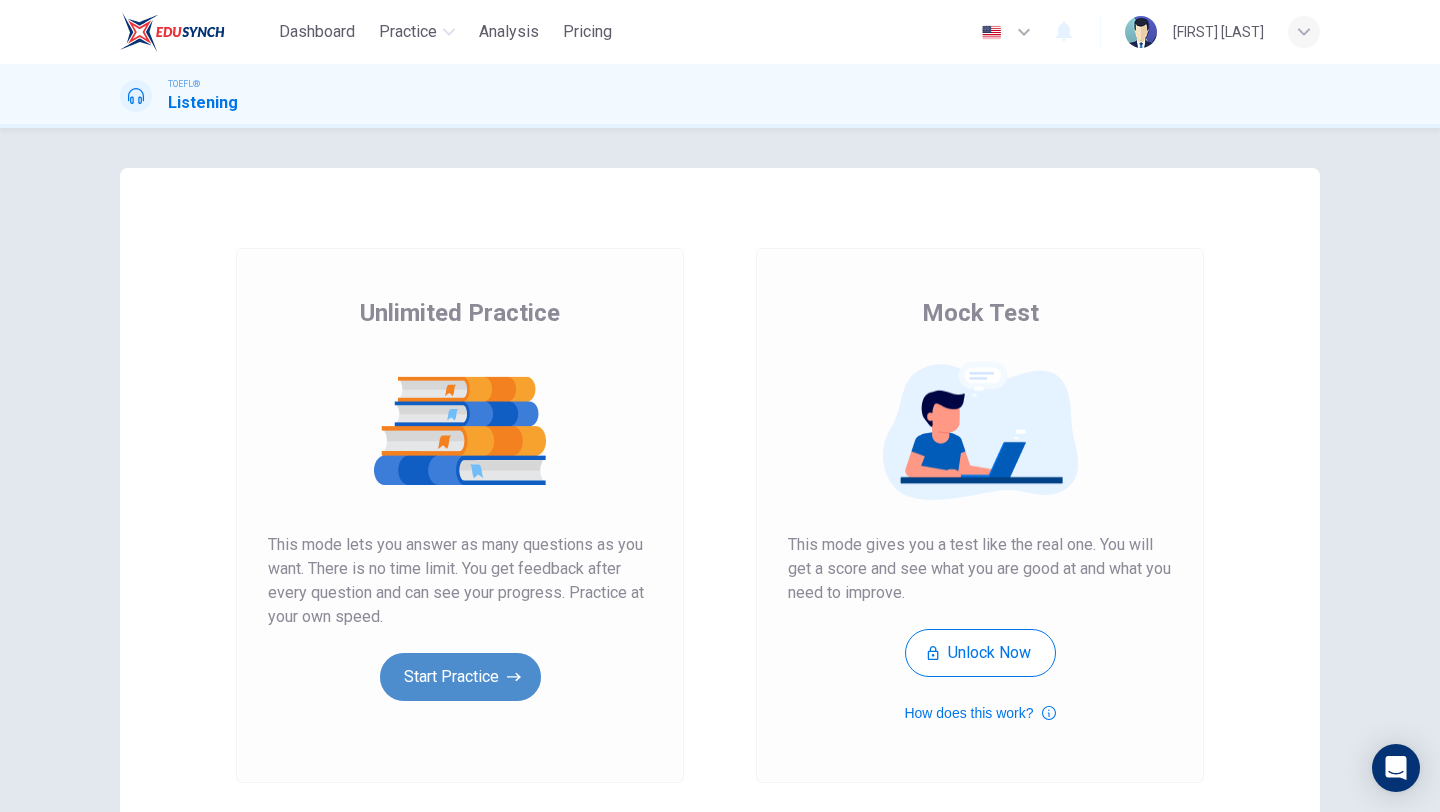 click on "Start Practice" at bounding box center [460, 677] 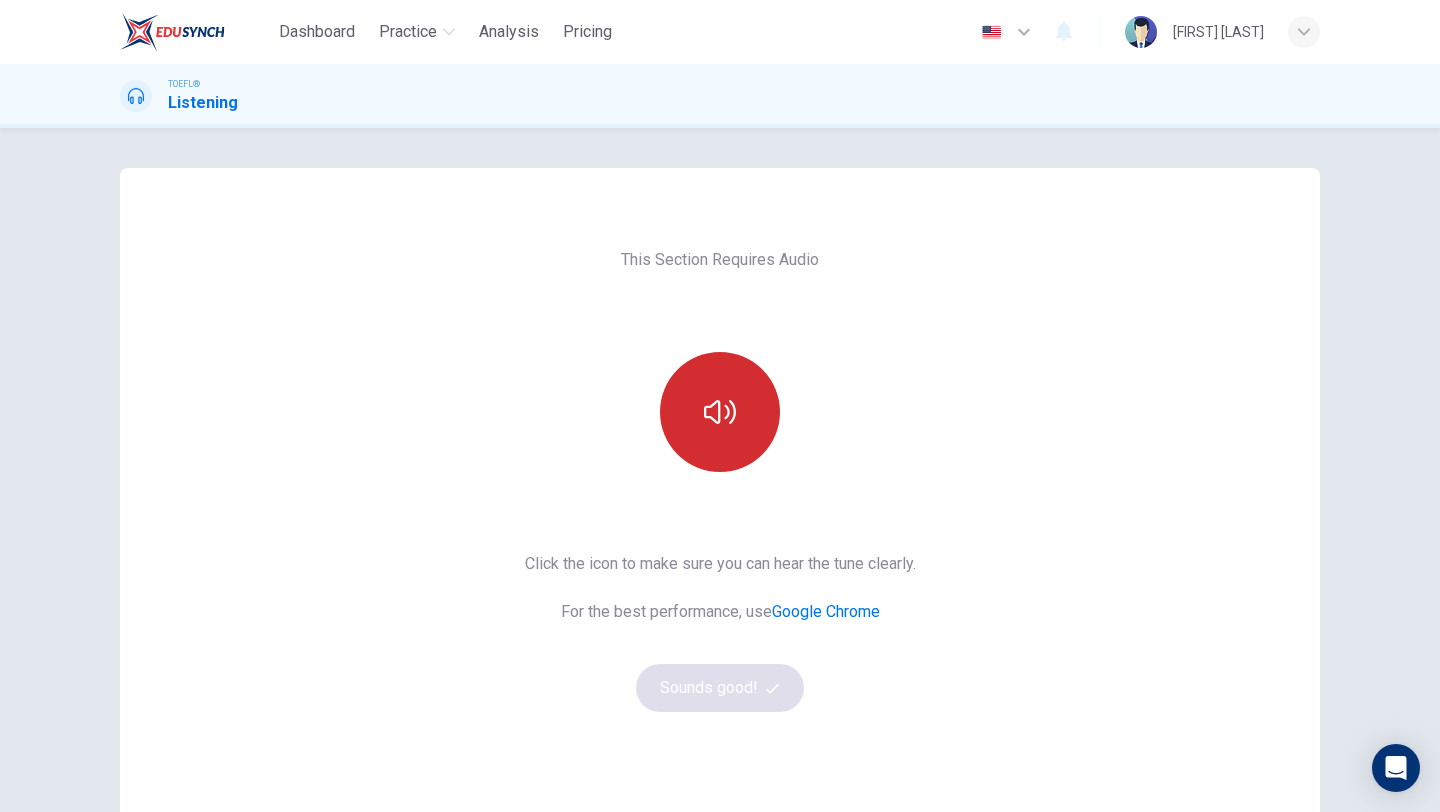 click 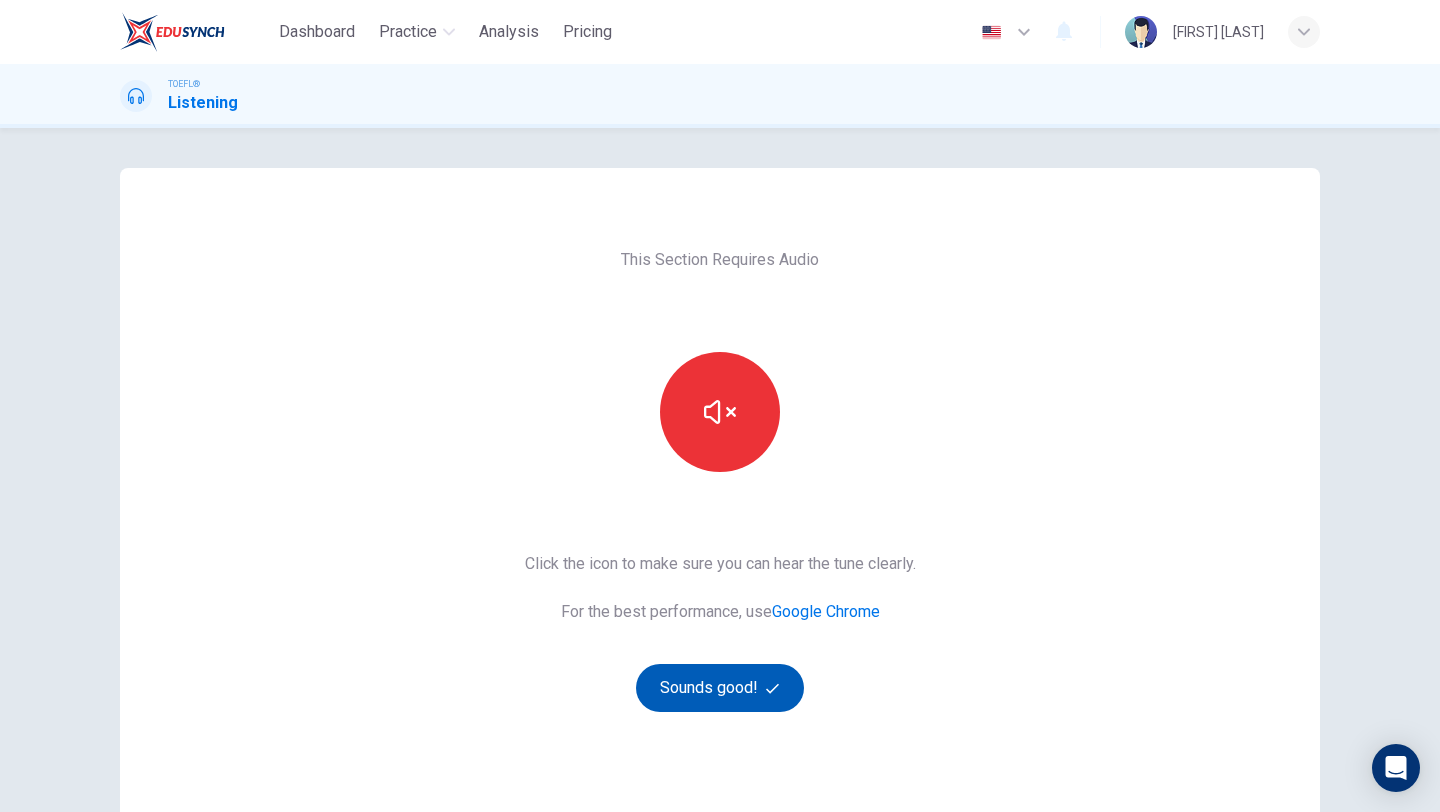 click on "Sounds good!" at bounding box center [720, 688] 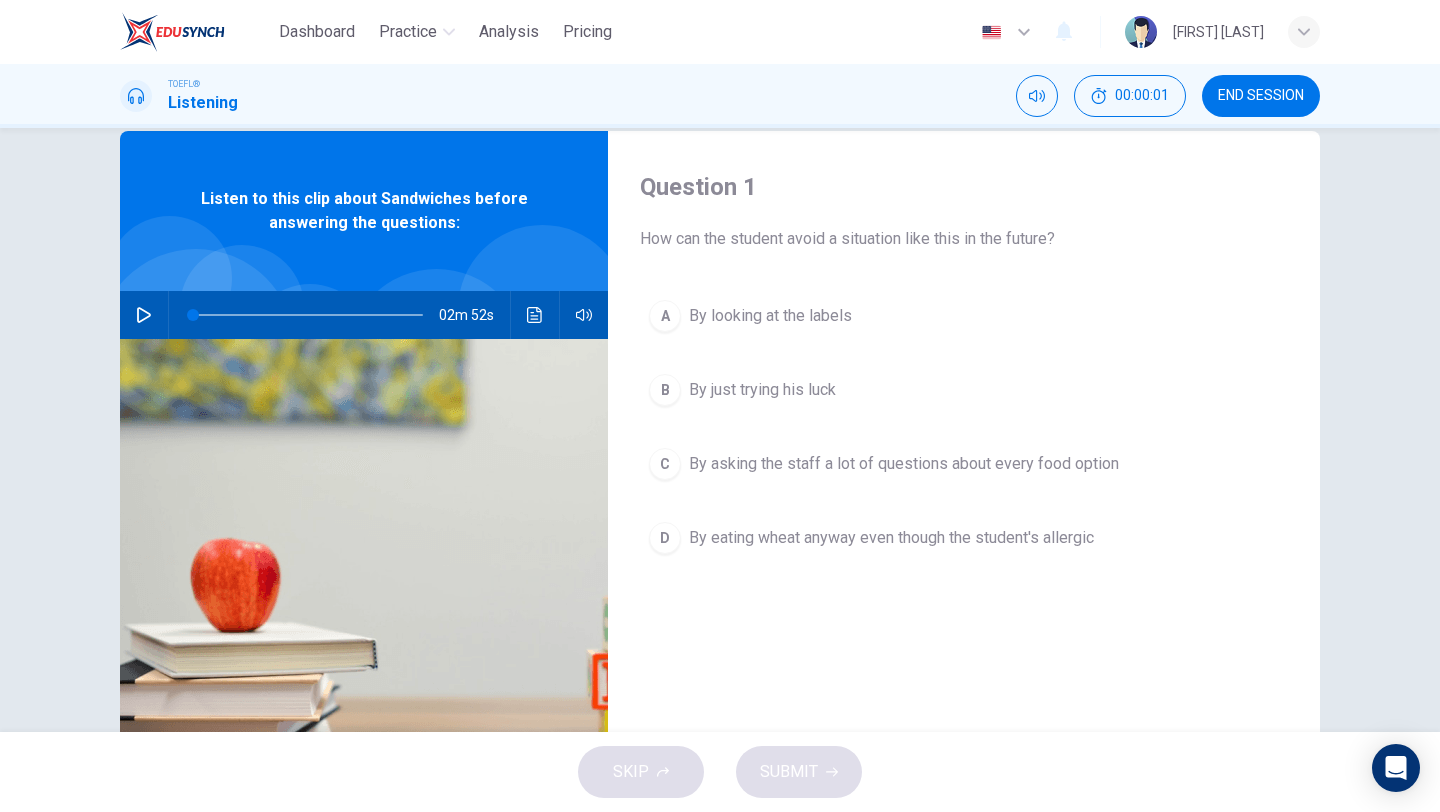 scroll, scrollTop: 50, scrollLeft: 0, axis: vertical 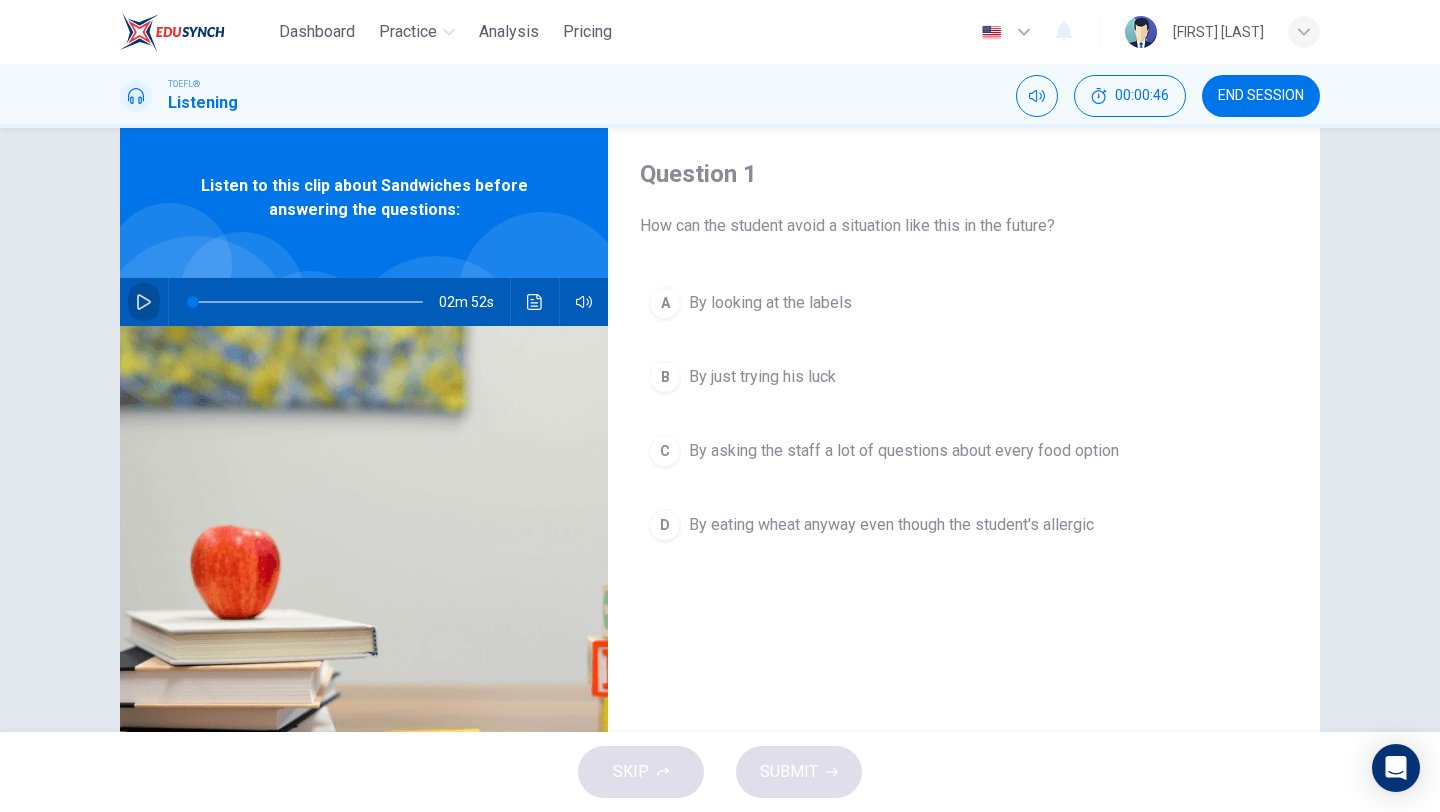 click 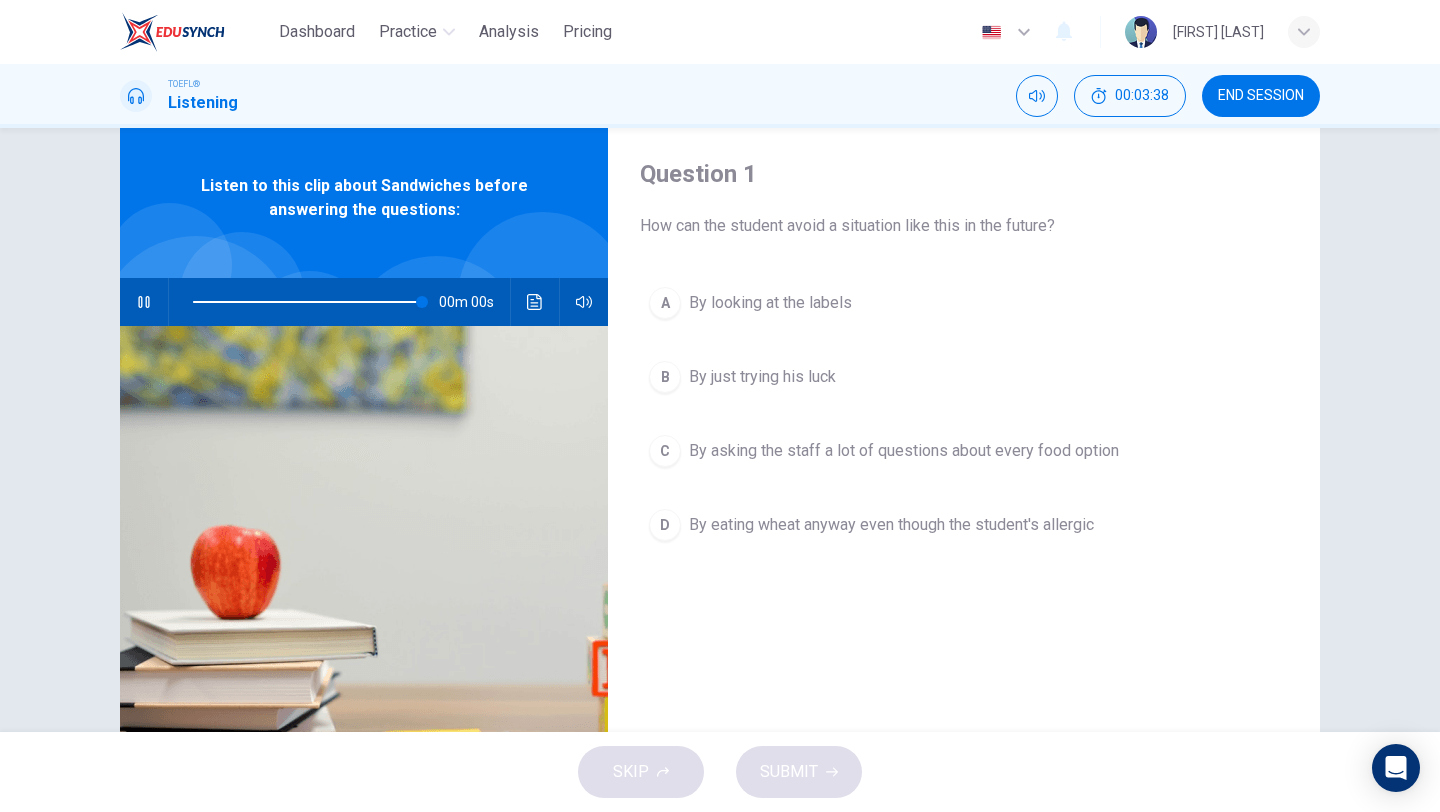 type on "0" 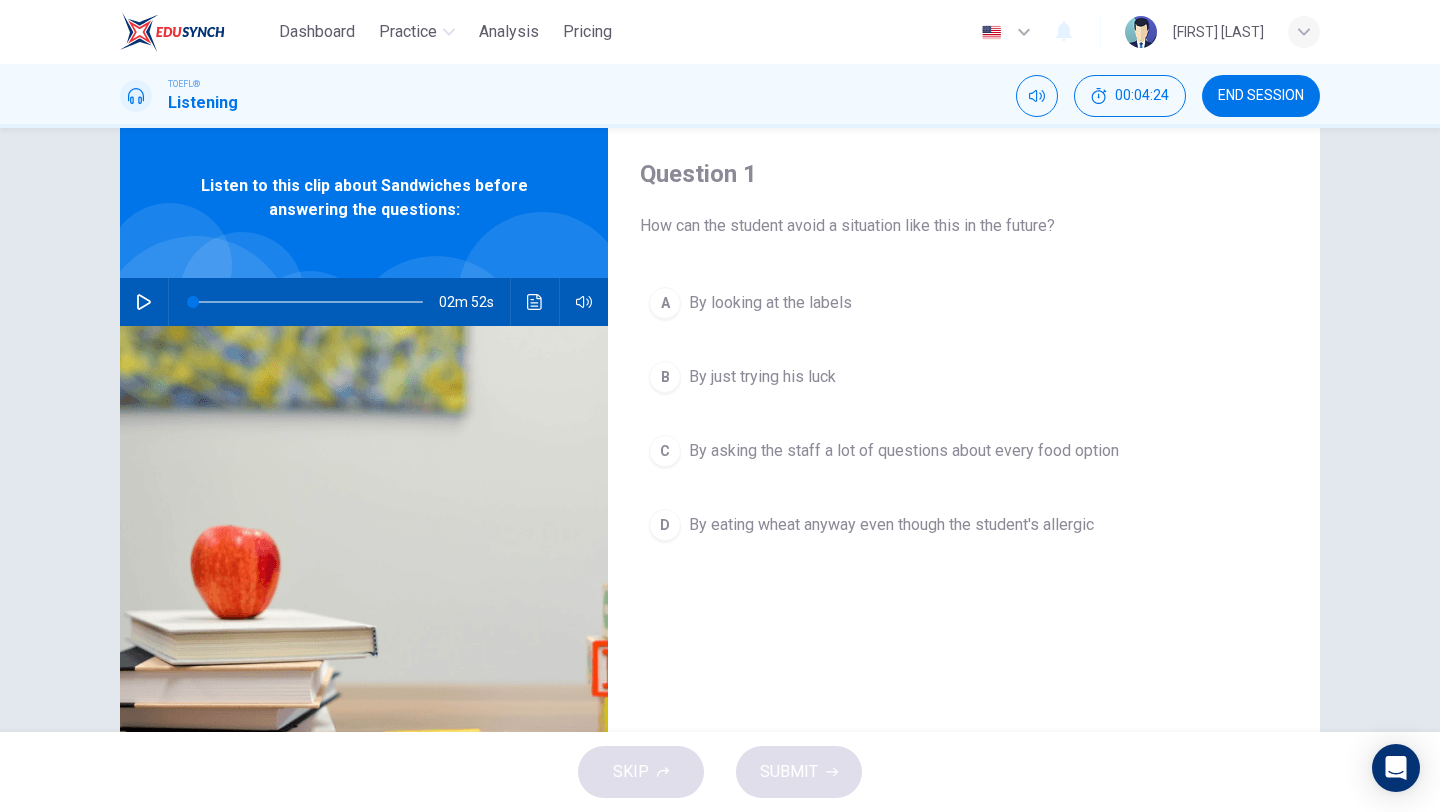 click on "By looking at the labels" at bounding box center (770, 303) 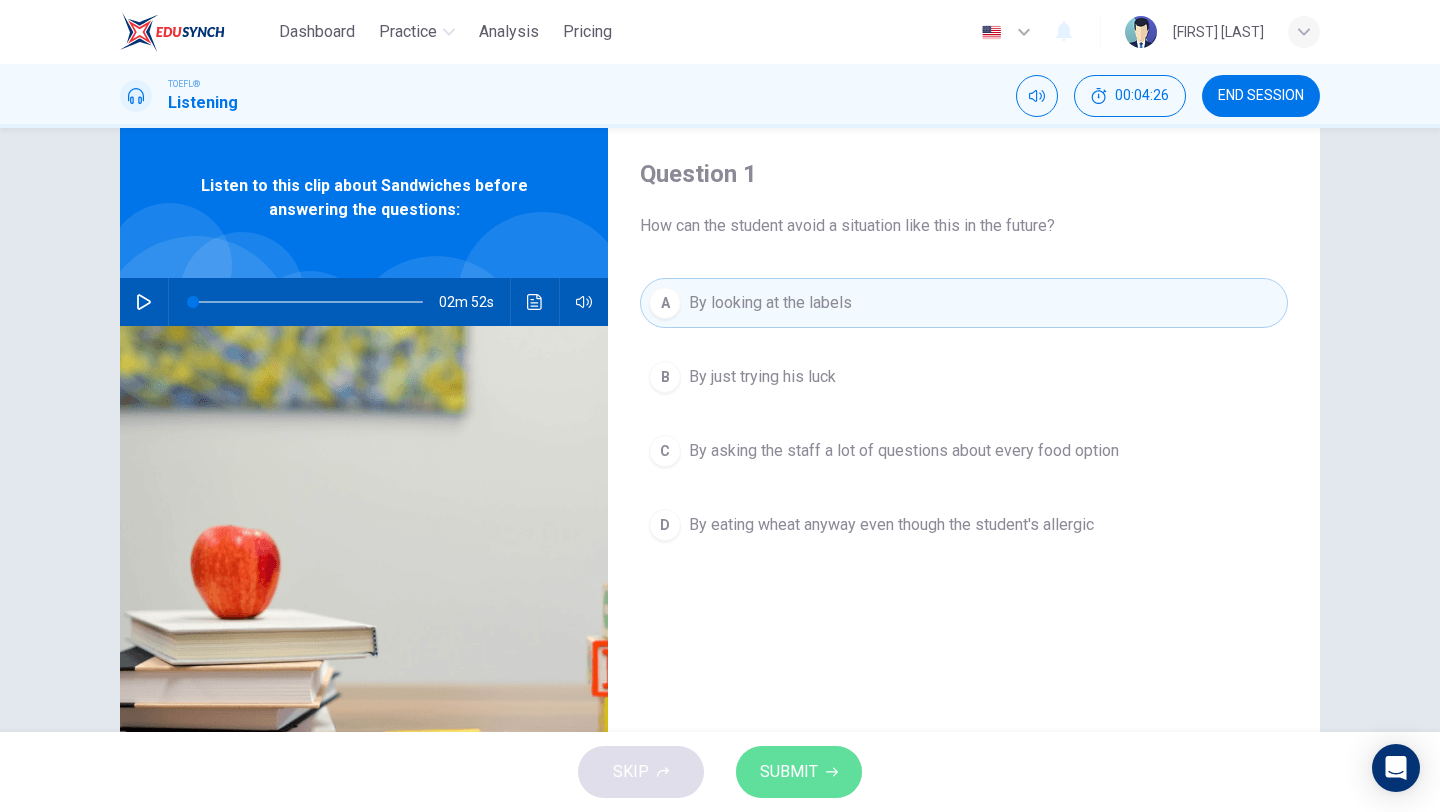 click on "SUBMIT" at bounding box center (799, 772) 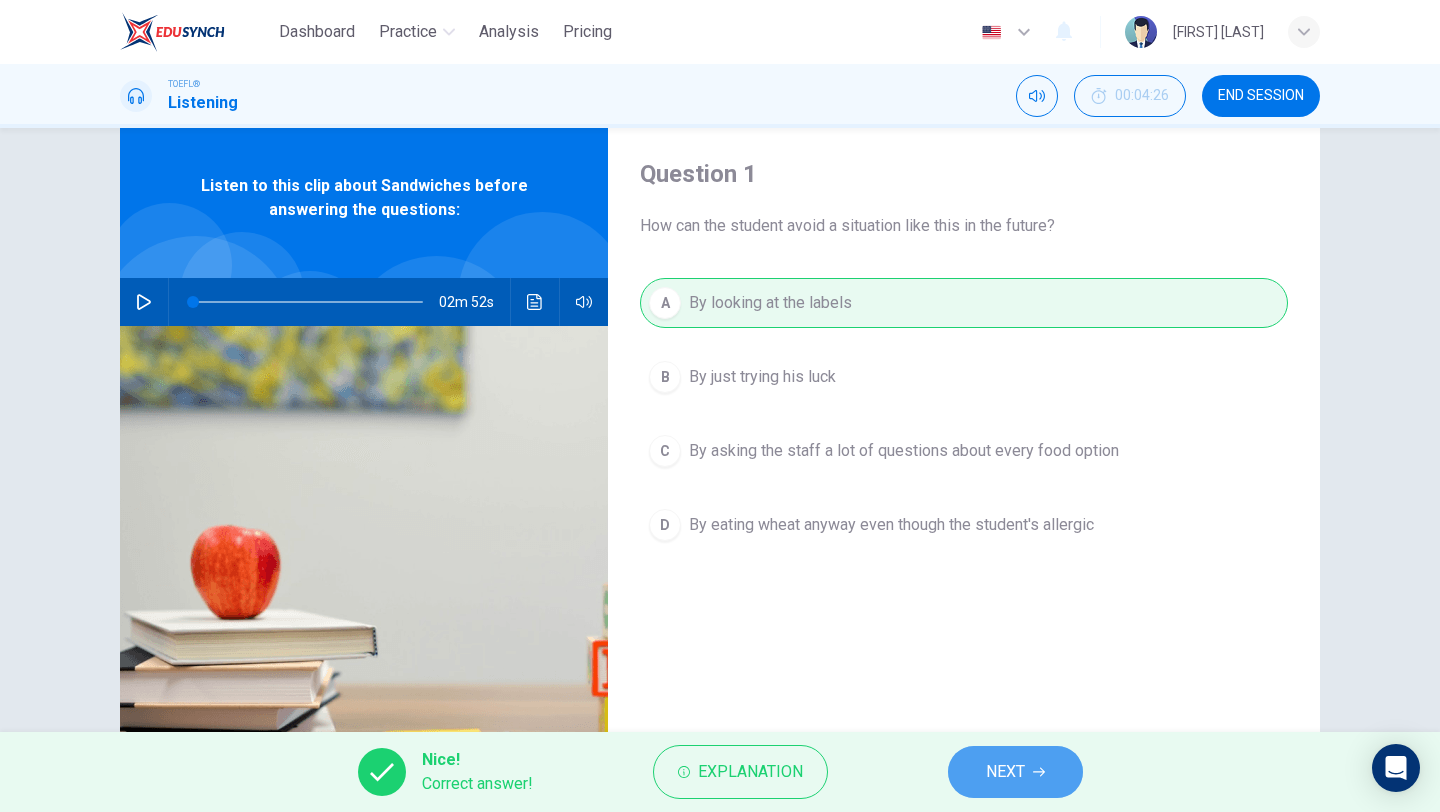 click 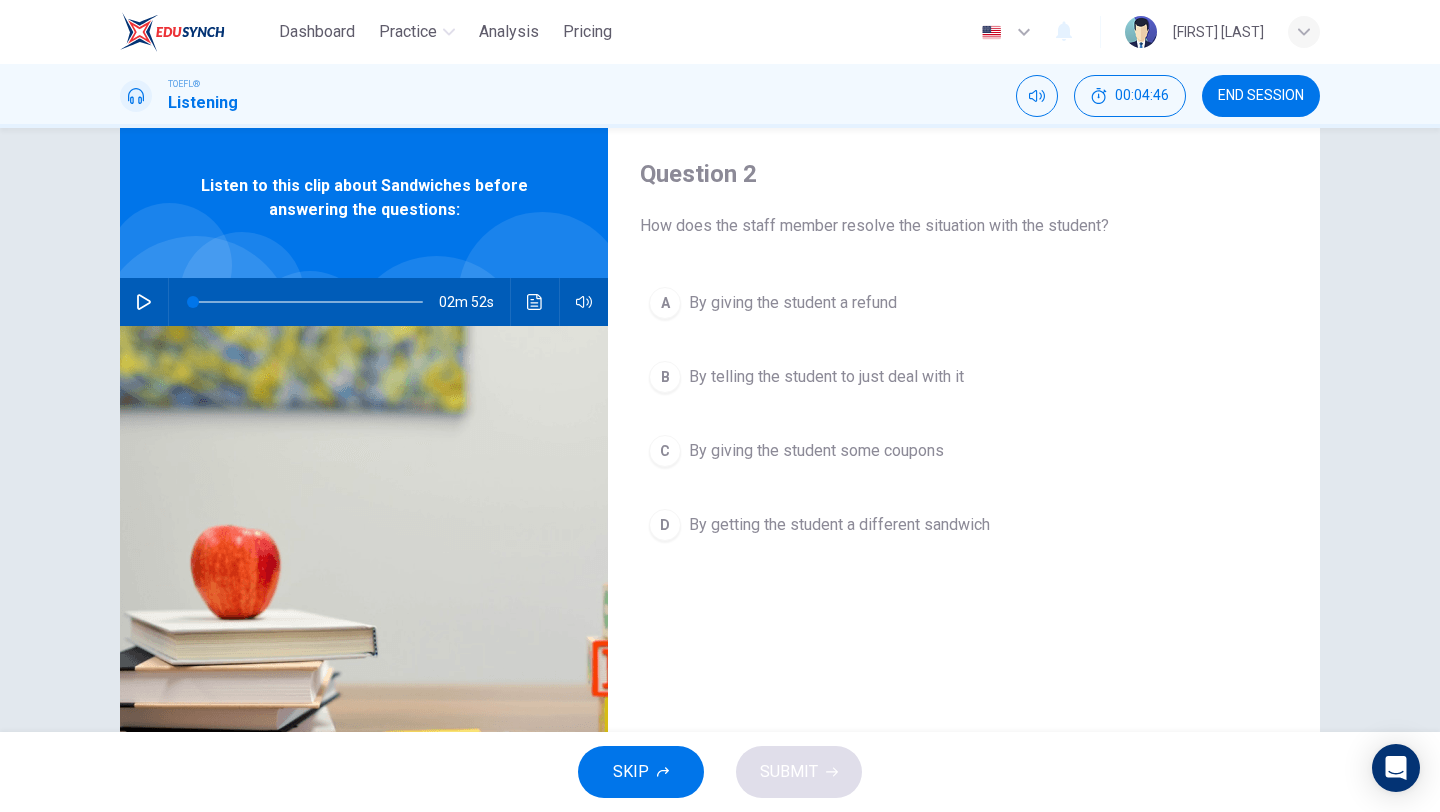 click on "By getting the student a different sandwich" at bounding box center (839, 525) 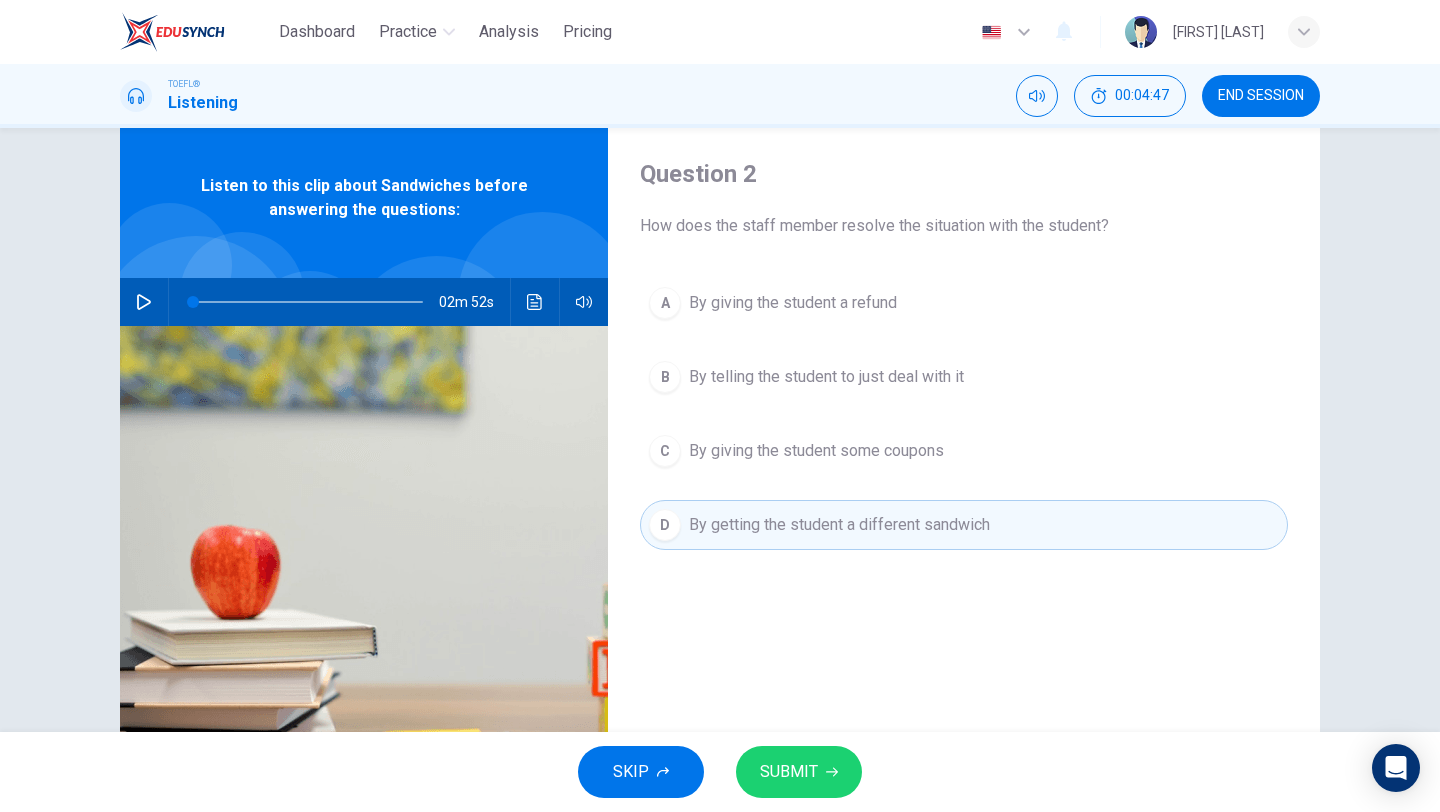 click on "SUBMIT" at bounding box center [799, 772] 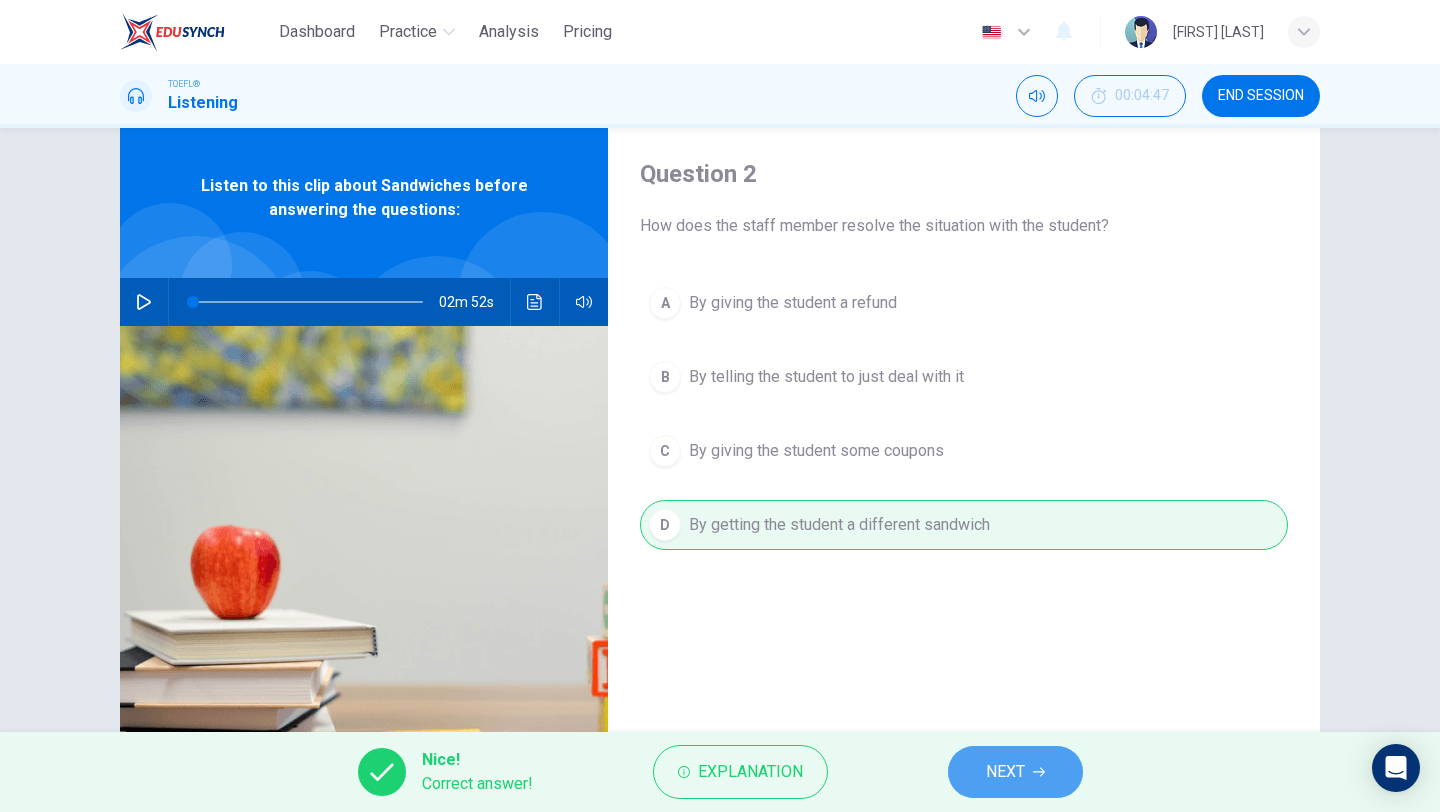 click on "NEXT" at bounding box center (1005, 772) 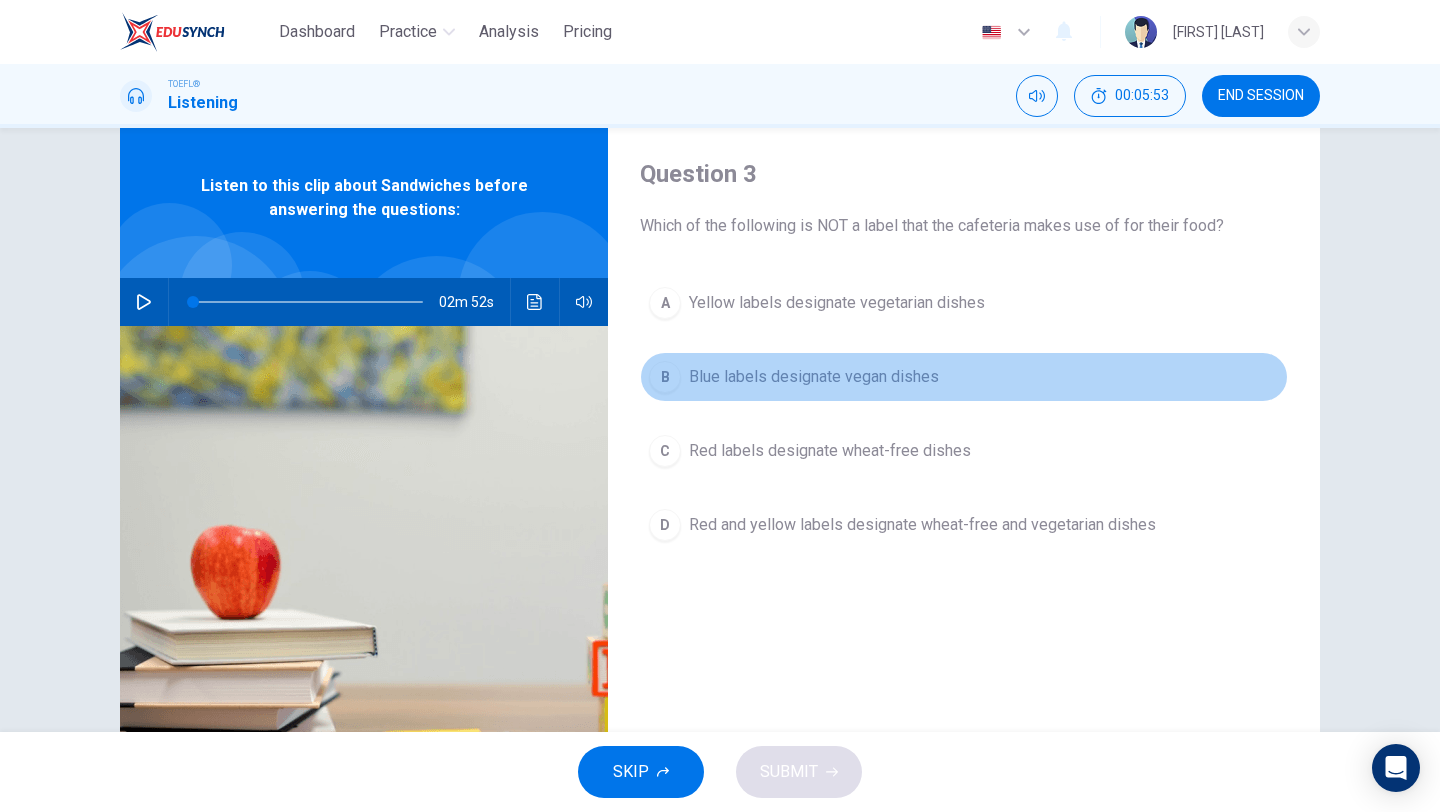 click on "Blue labels designate vegan dishes" at bounding box center [814, 377] 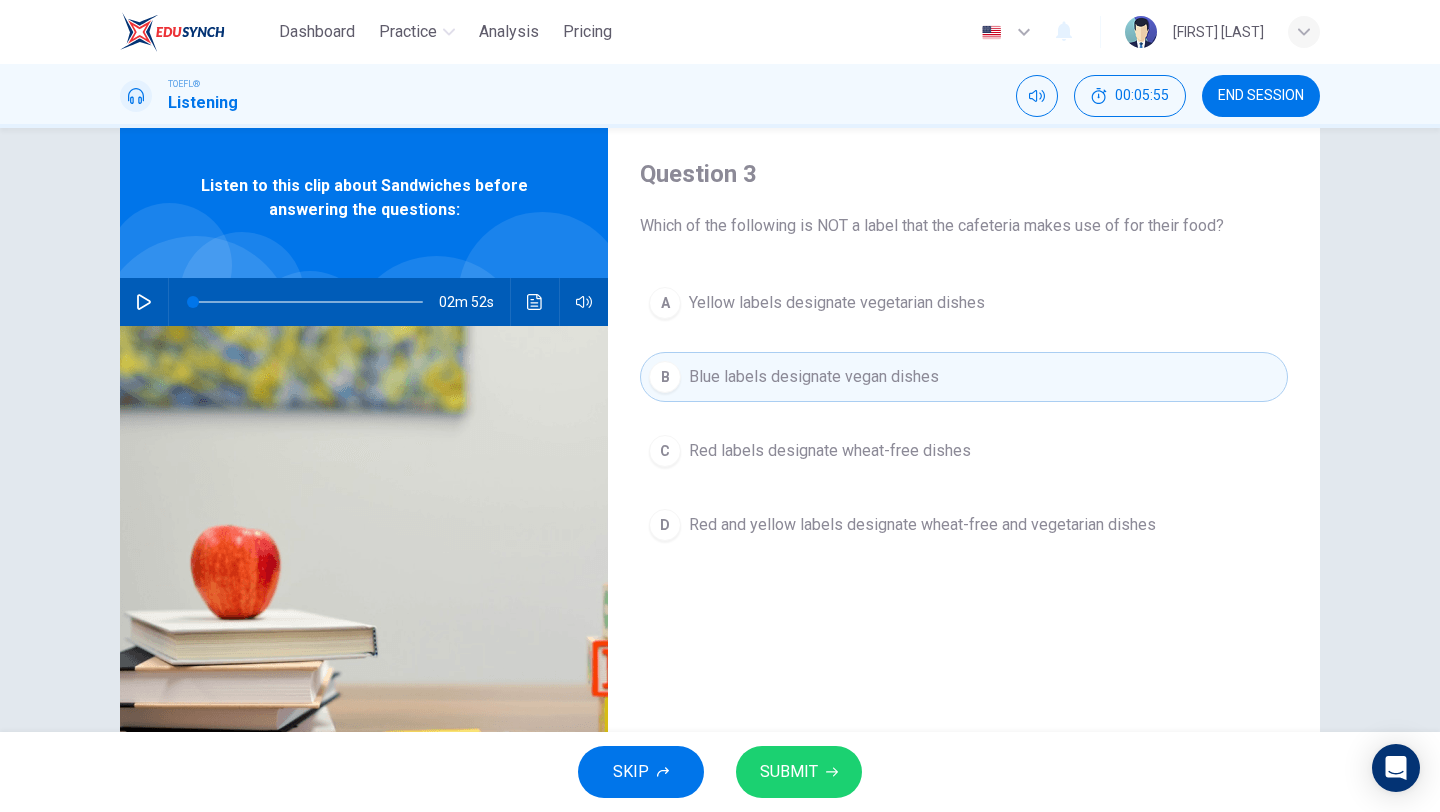 click on "SUBMIT" at bounding box center [799, 772] 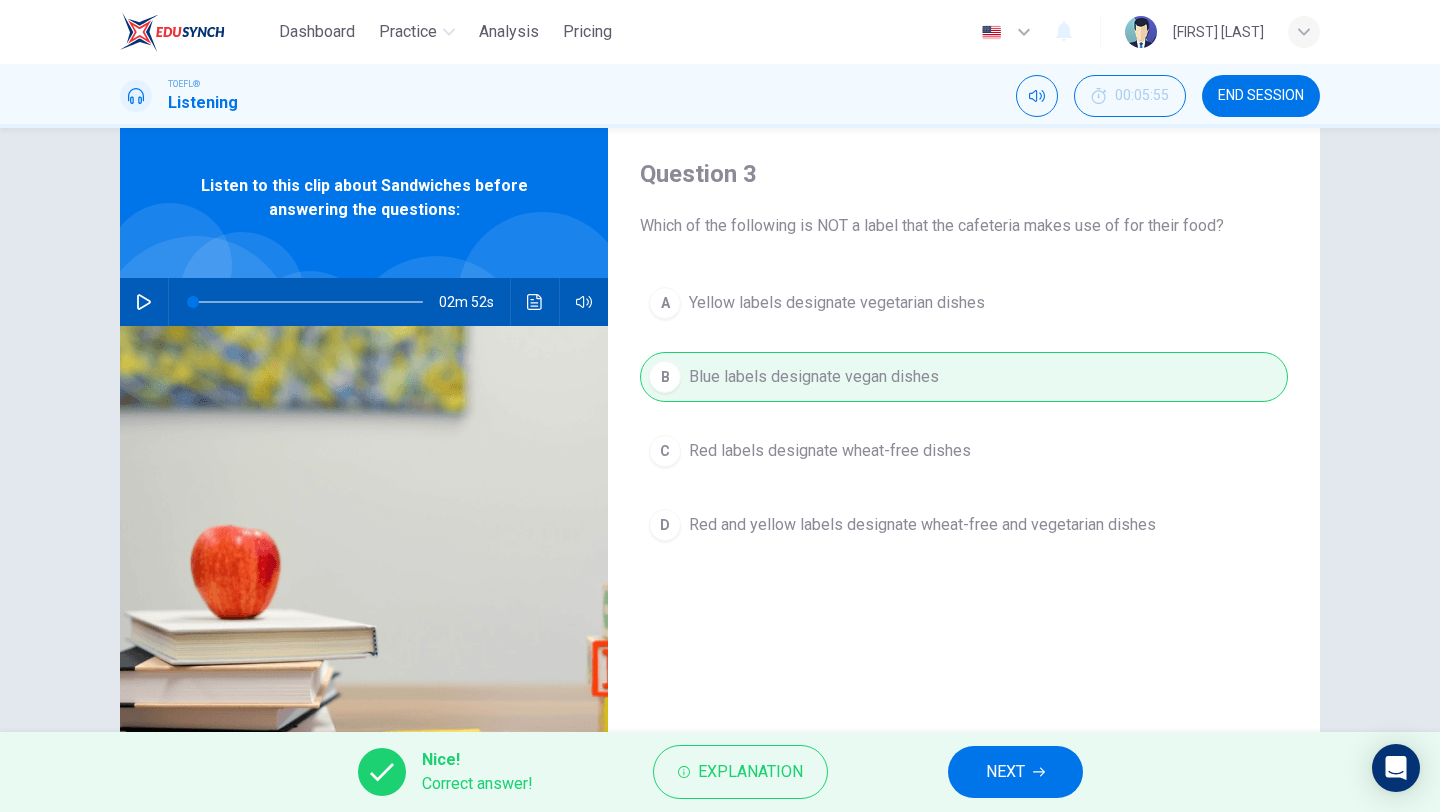 click on "NEXT" at bounding box center (1015, 772) 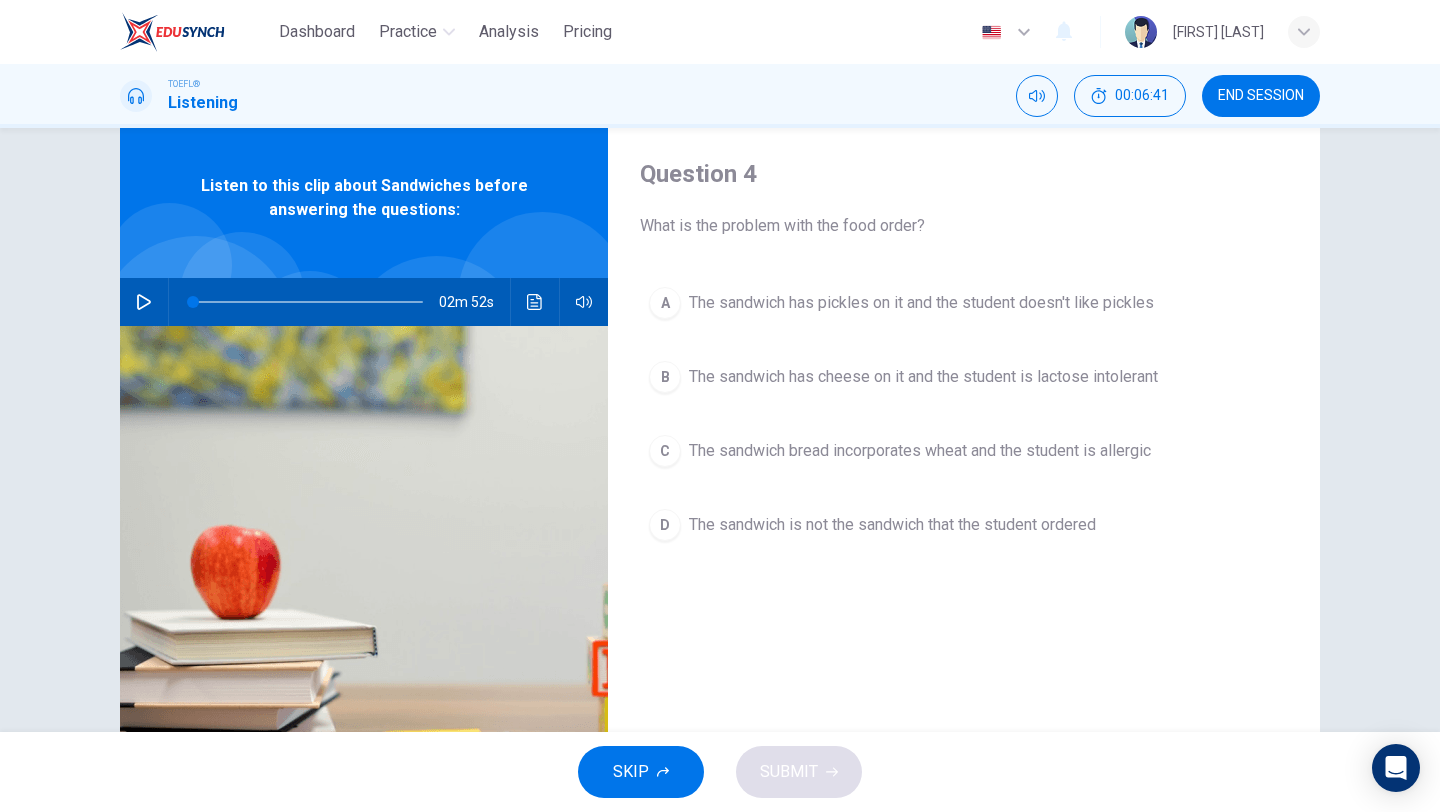 click on "The sandwich has pickles on it and the student doesn't like pickles" at bounding box center (921, 303) 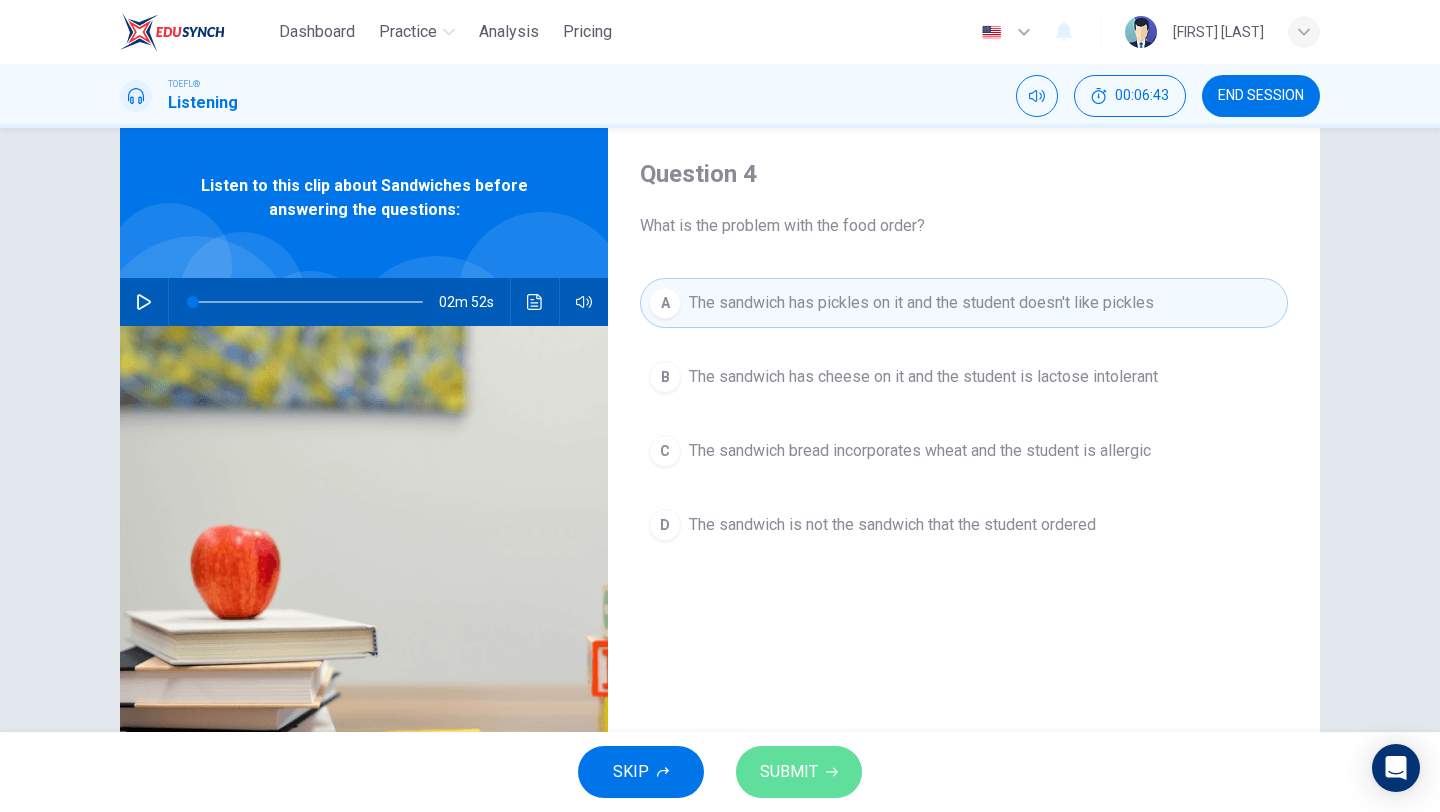 click on "SUBMIT" at bounding box center (799, 772) 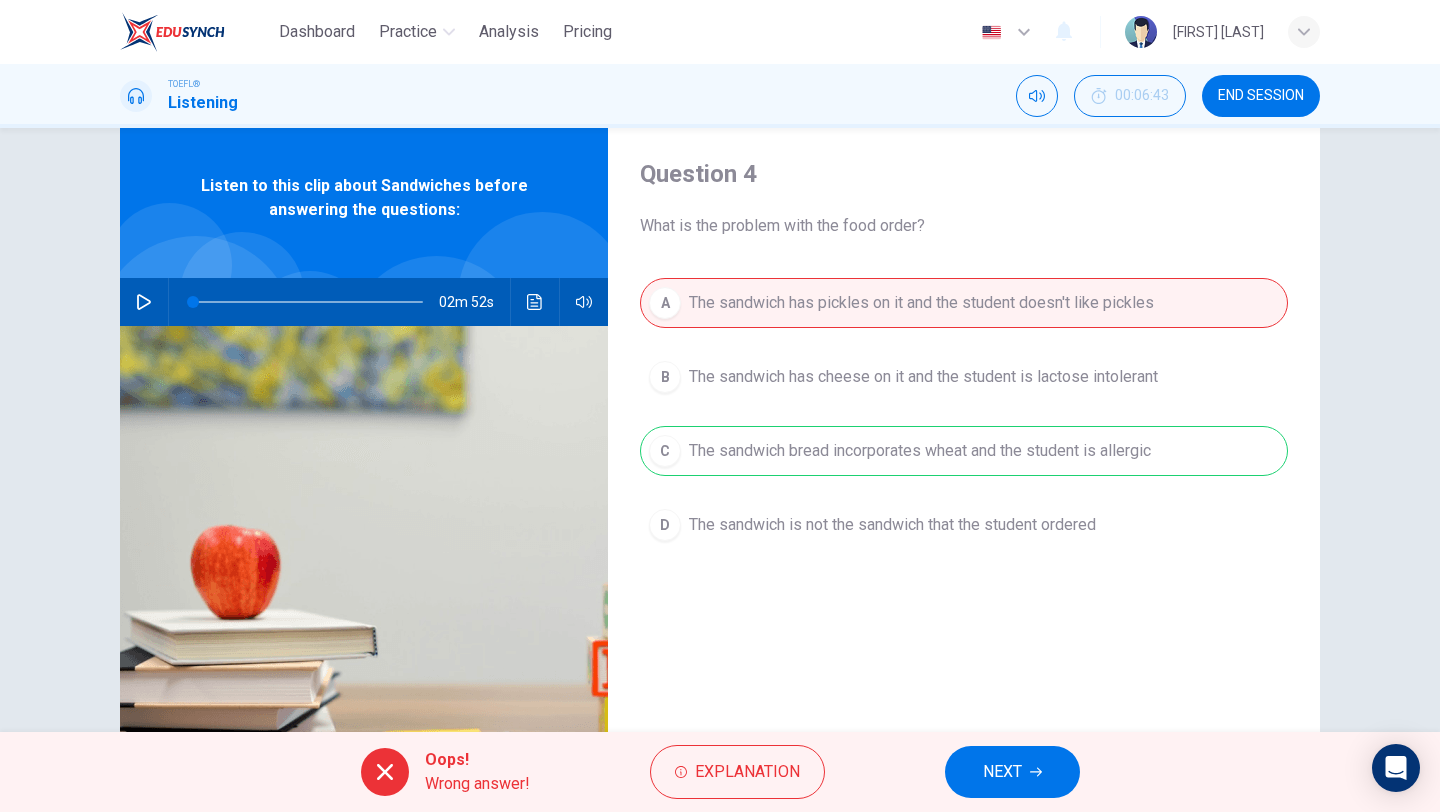 click on "NEXT" at bounding box center [1002, 772] 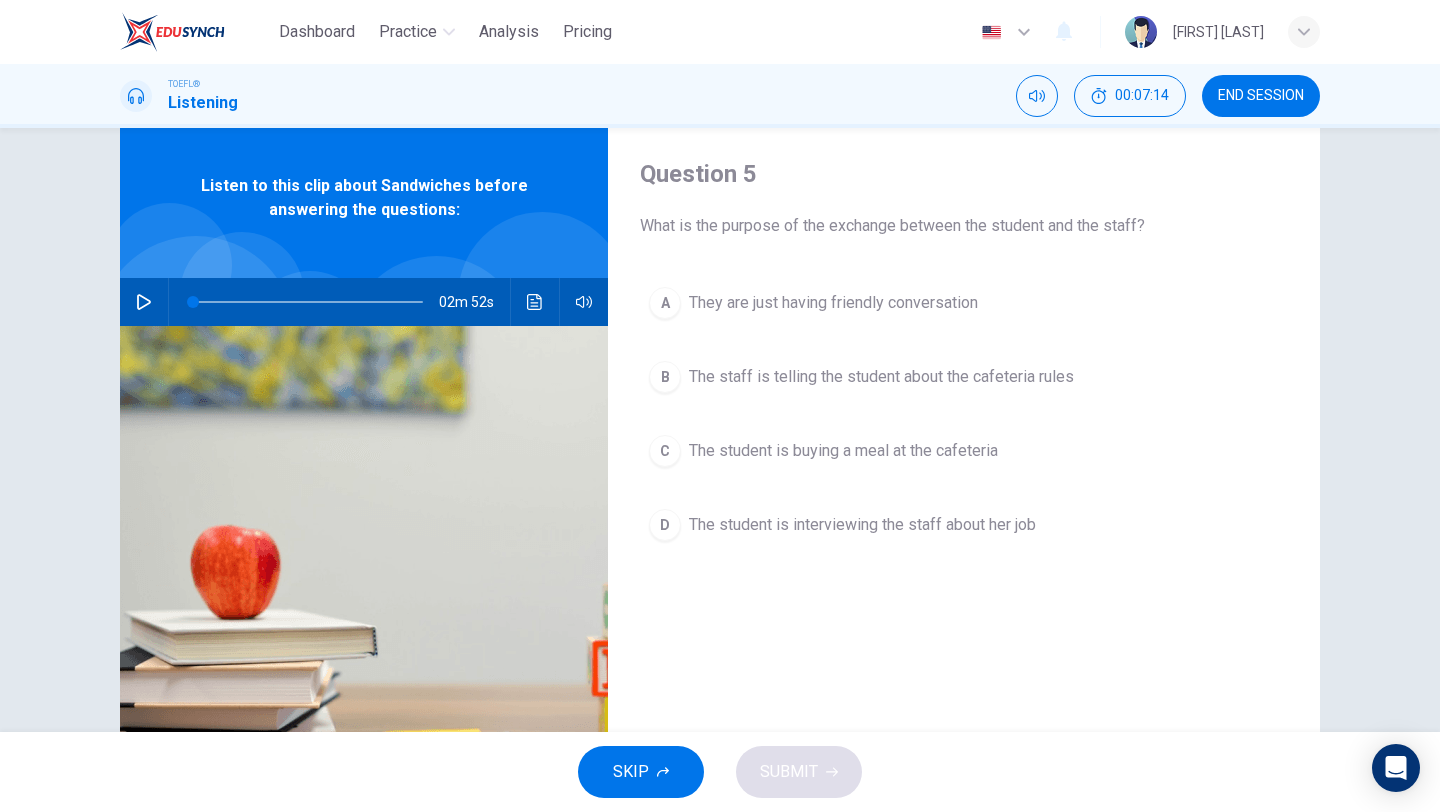 click on "A They are just having friendly conversation B The staff is telling the student about the cafeteria rules C The student is buying a meal at the cafeteria D The student is interviewing the staff about her job" at bounding box center (964, 434) 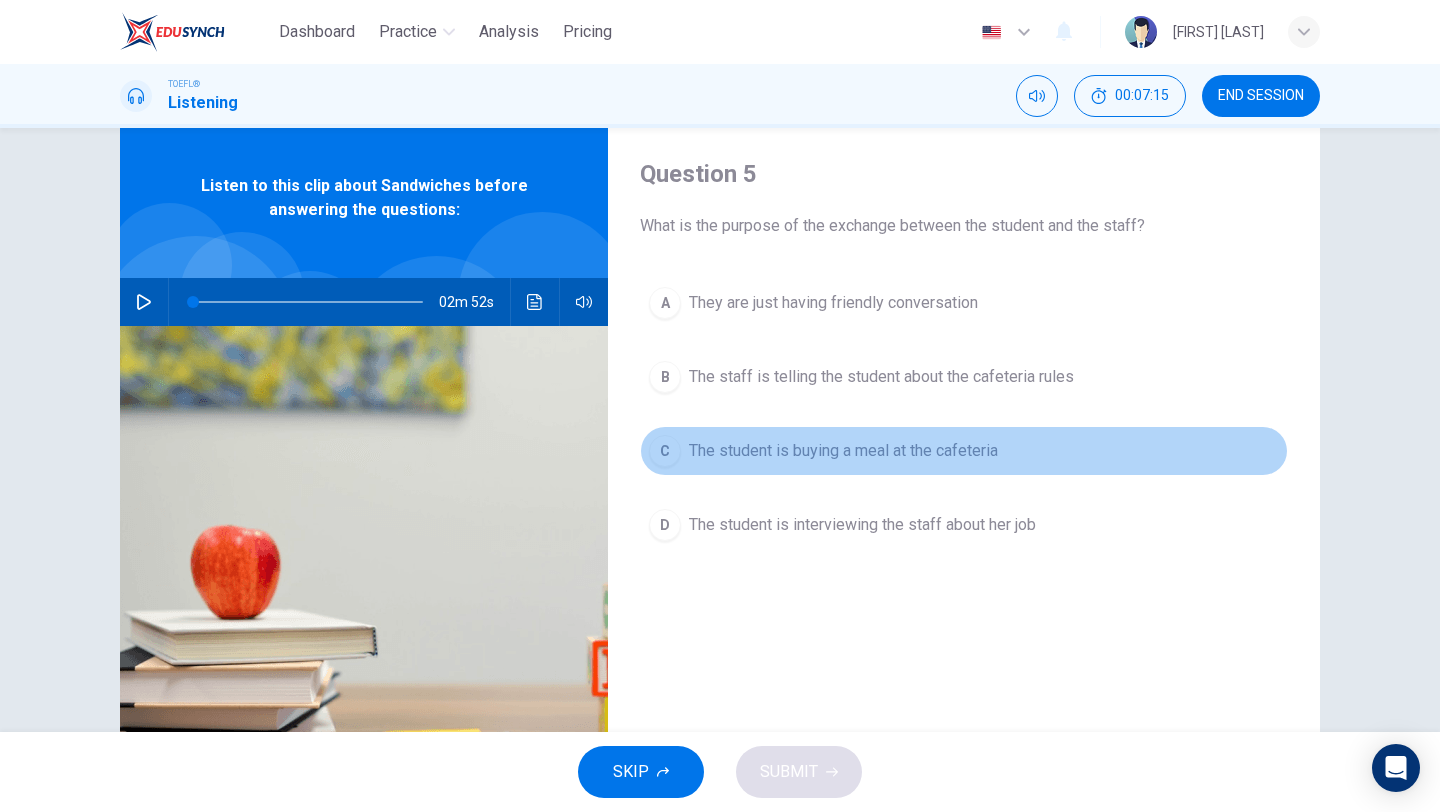 click on "The student is buying a meal at the cafeteria" at bounding box center (843, 451) 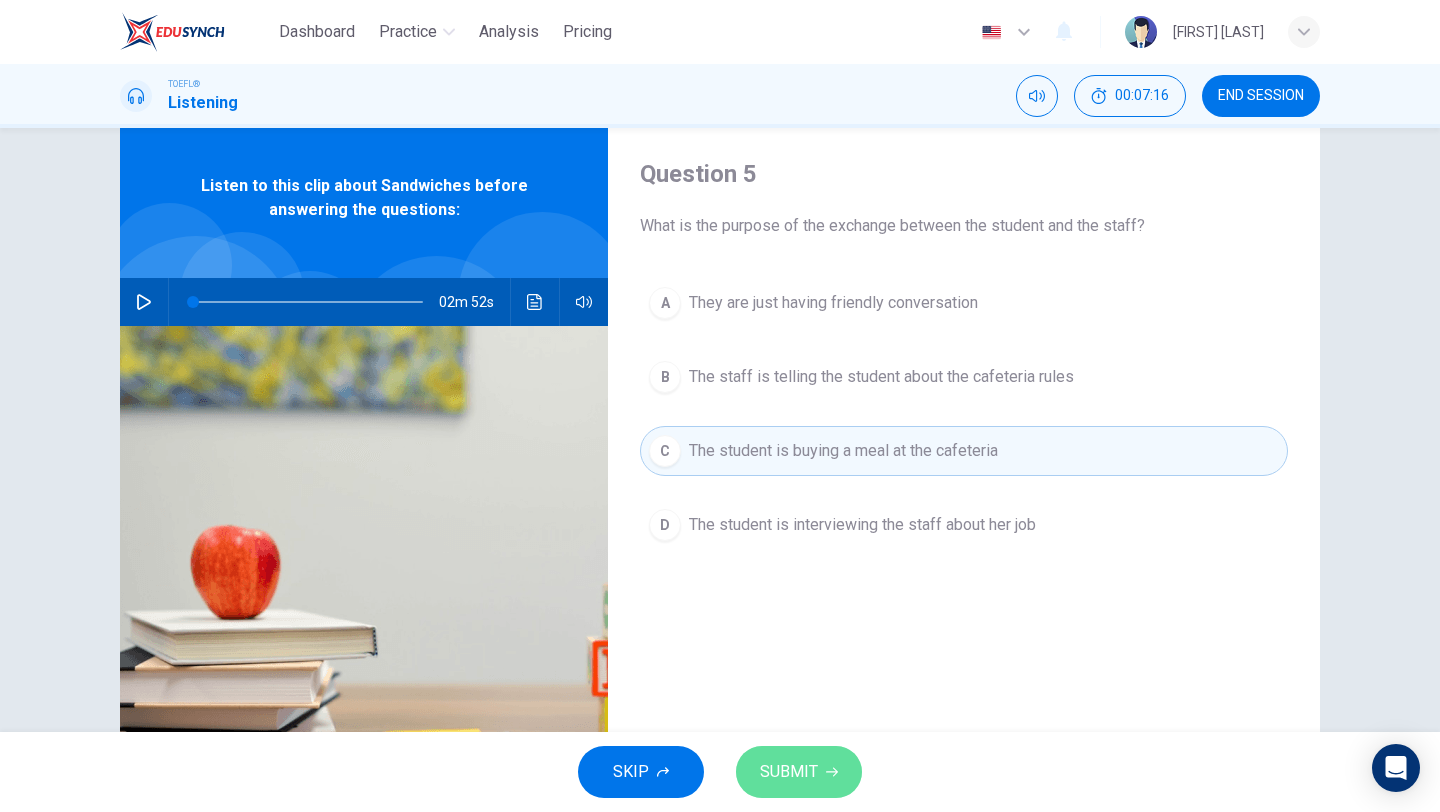 click on "SUBMIT" at bounding box center [799, 772] 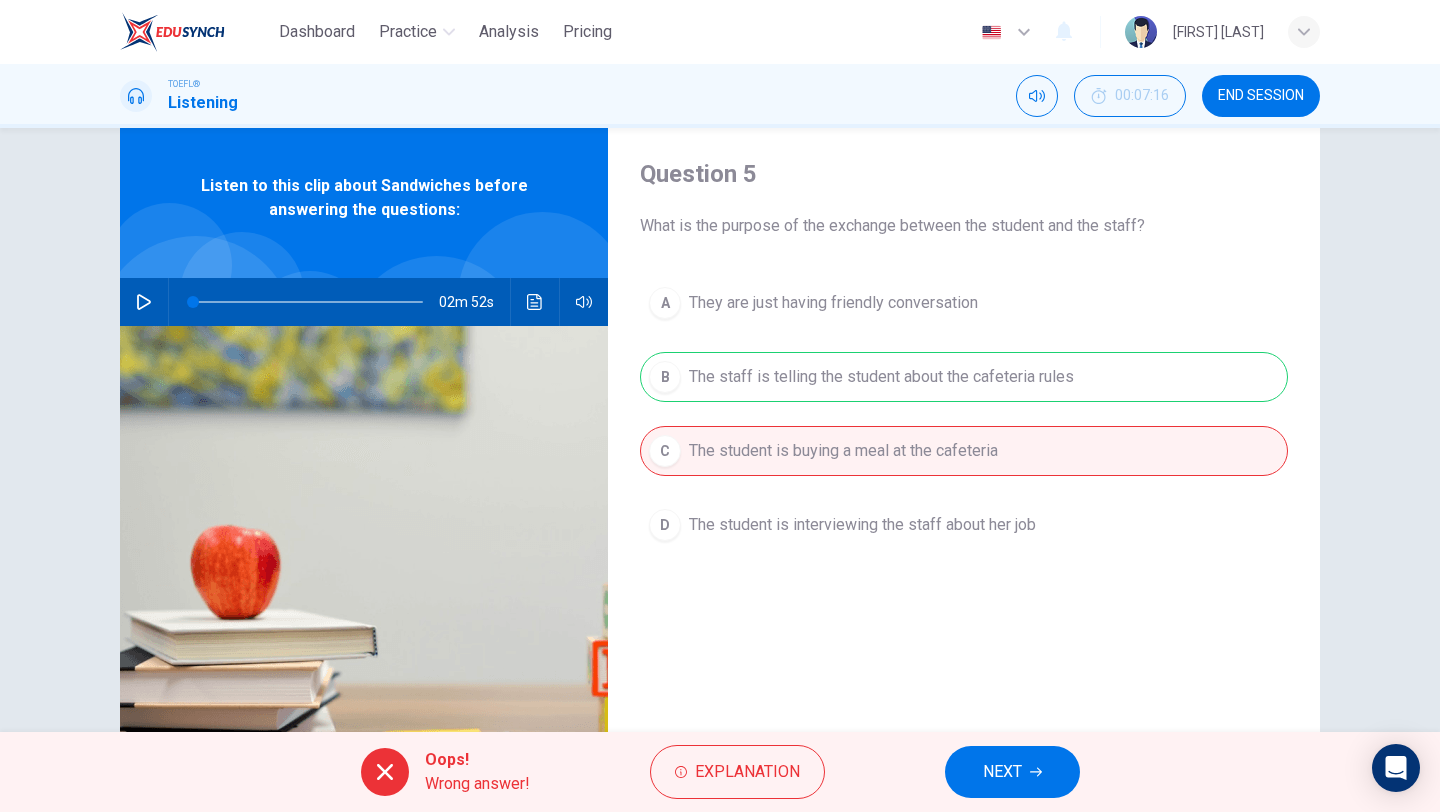 click on "NEXT" at bounding box center (1002, 772) 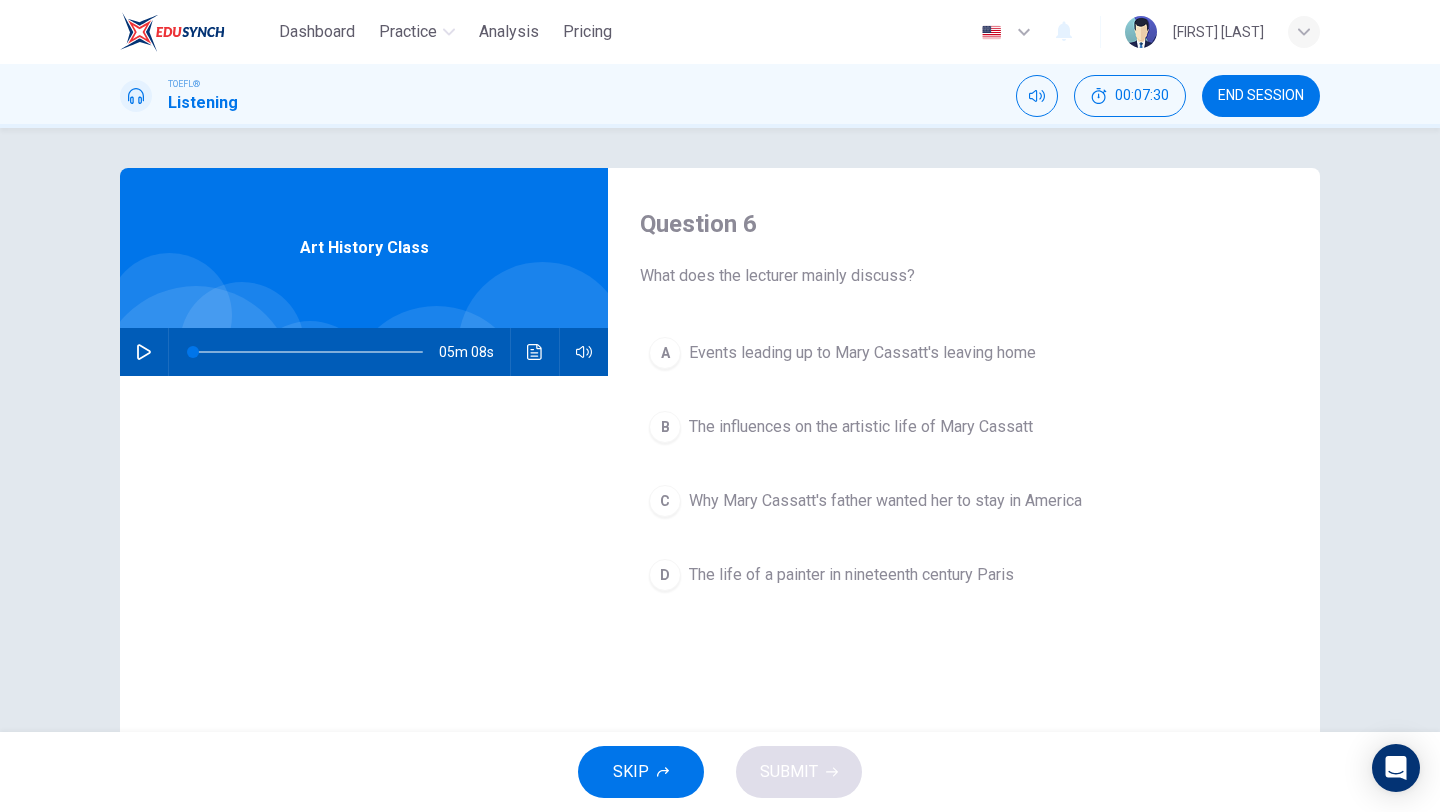 scroll, scrollTop: 26, scrollLeft: 0, axis: vertical 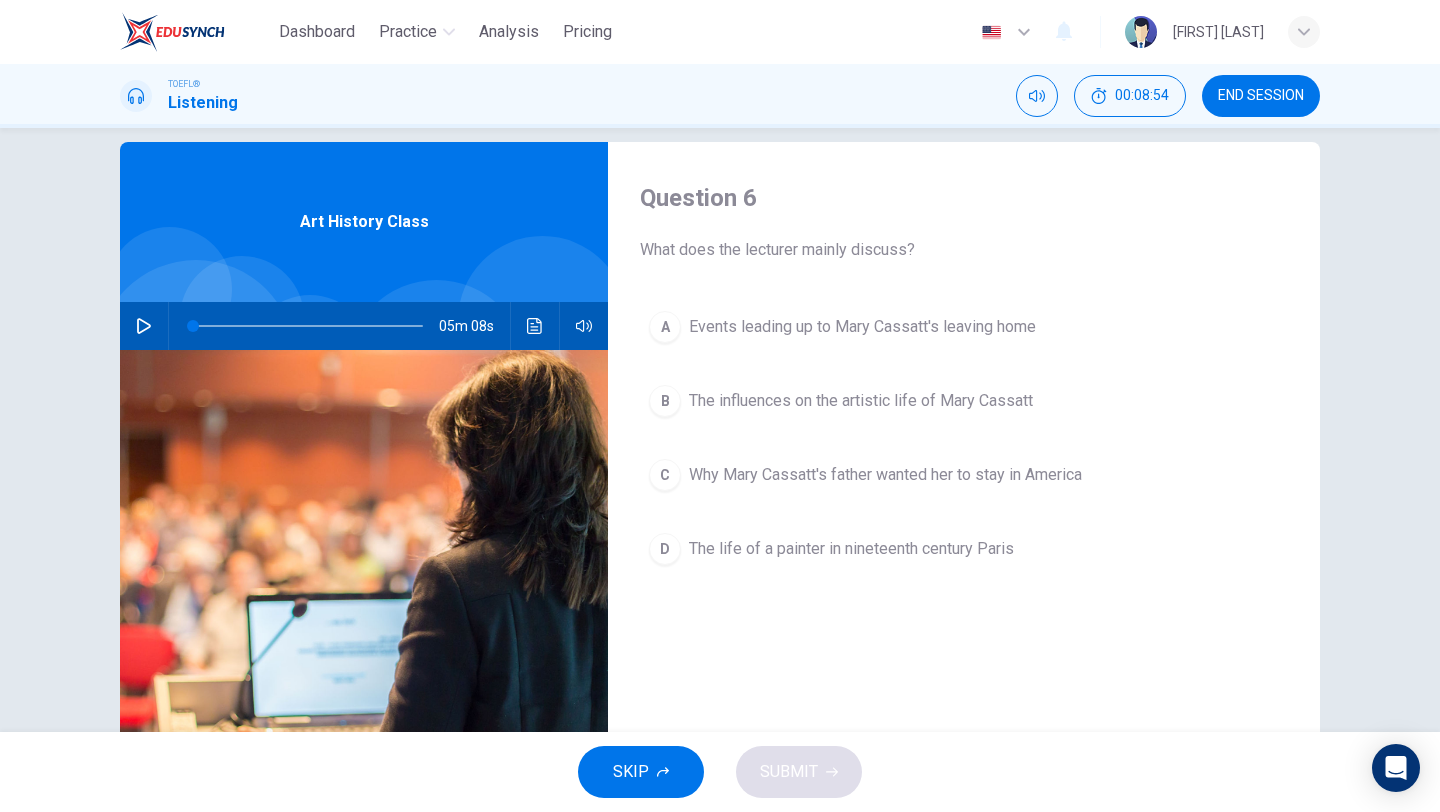 click 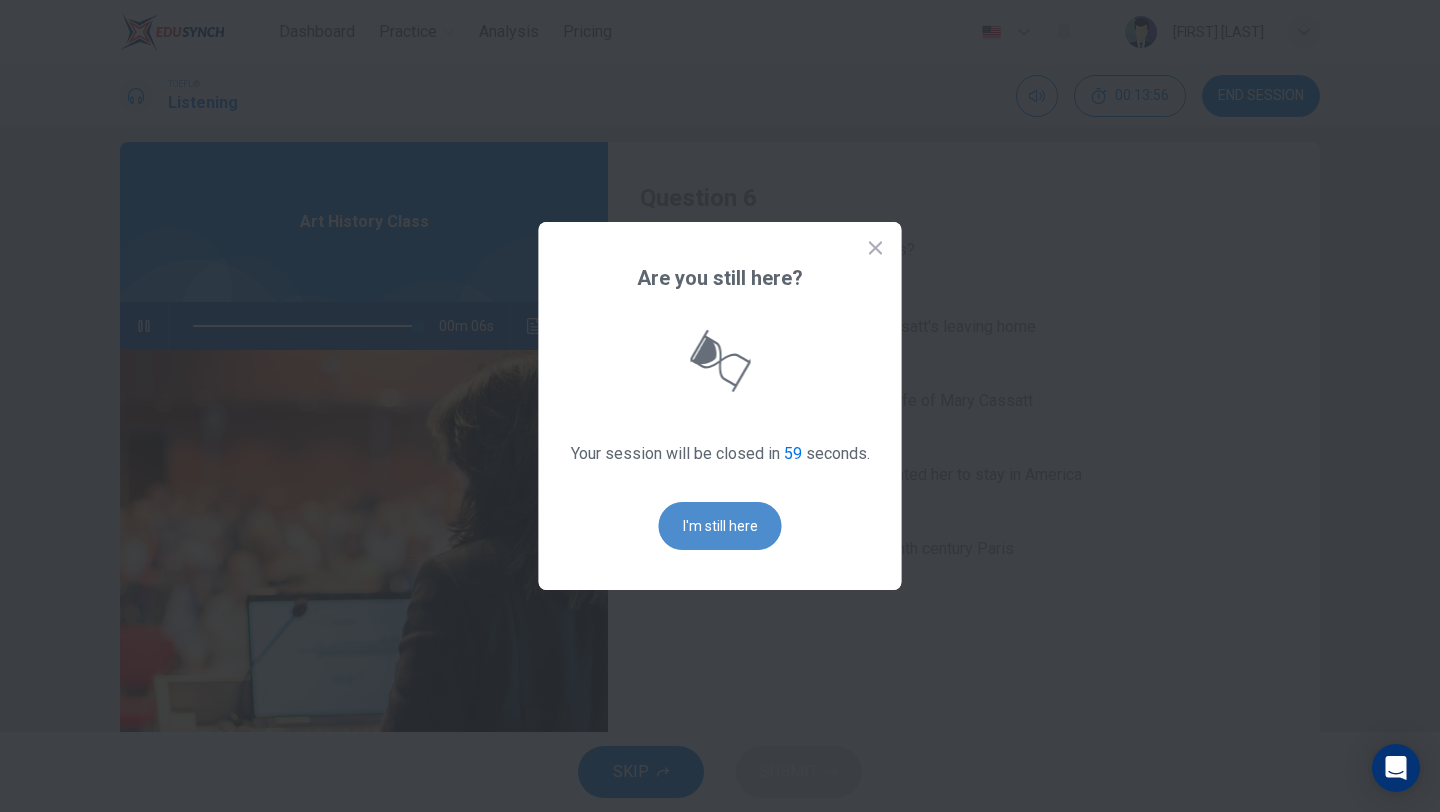 click on "I'm still here" at bounding box center [720, 526] 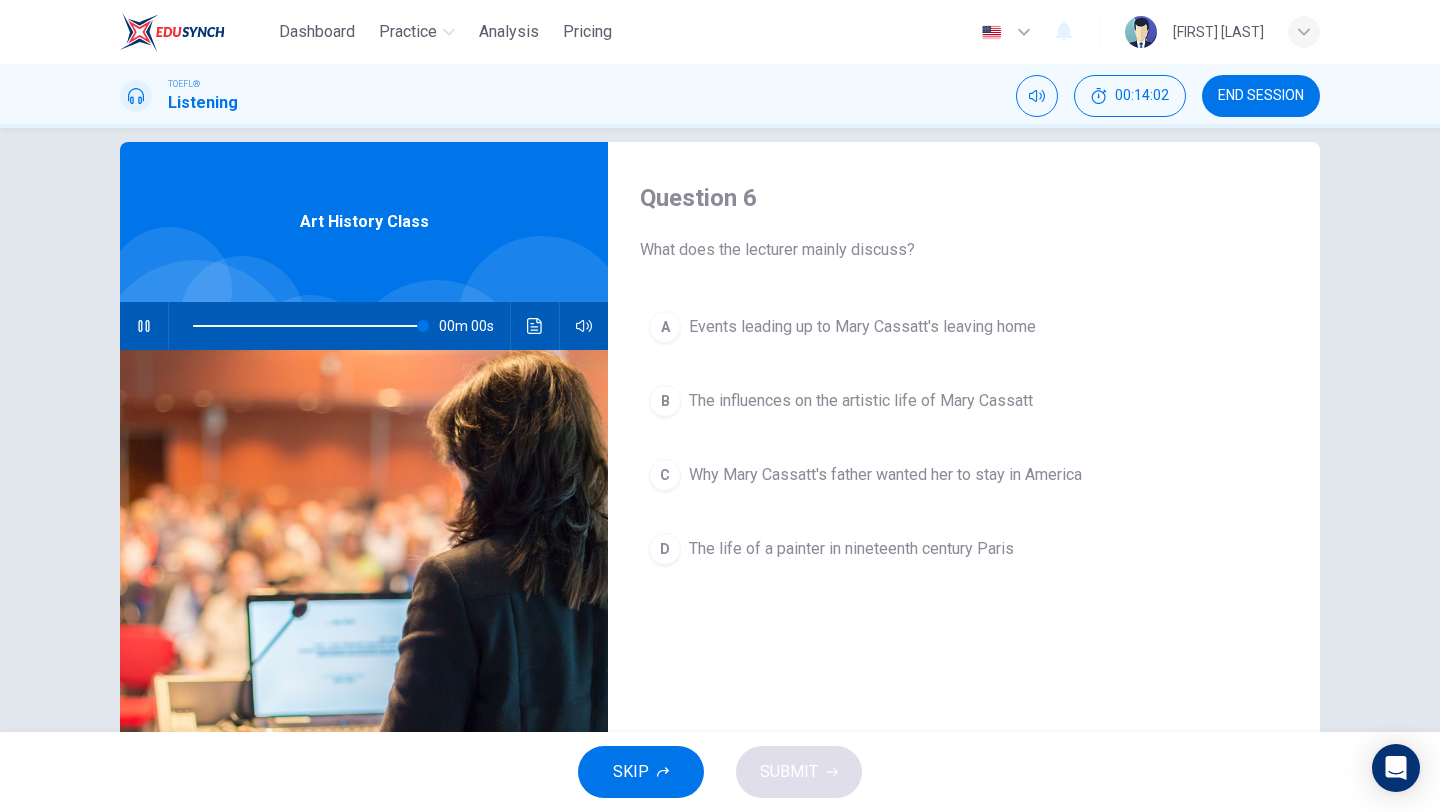 type on "0" 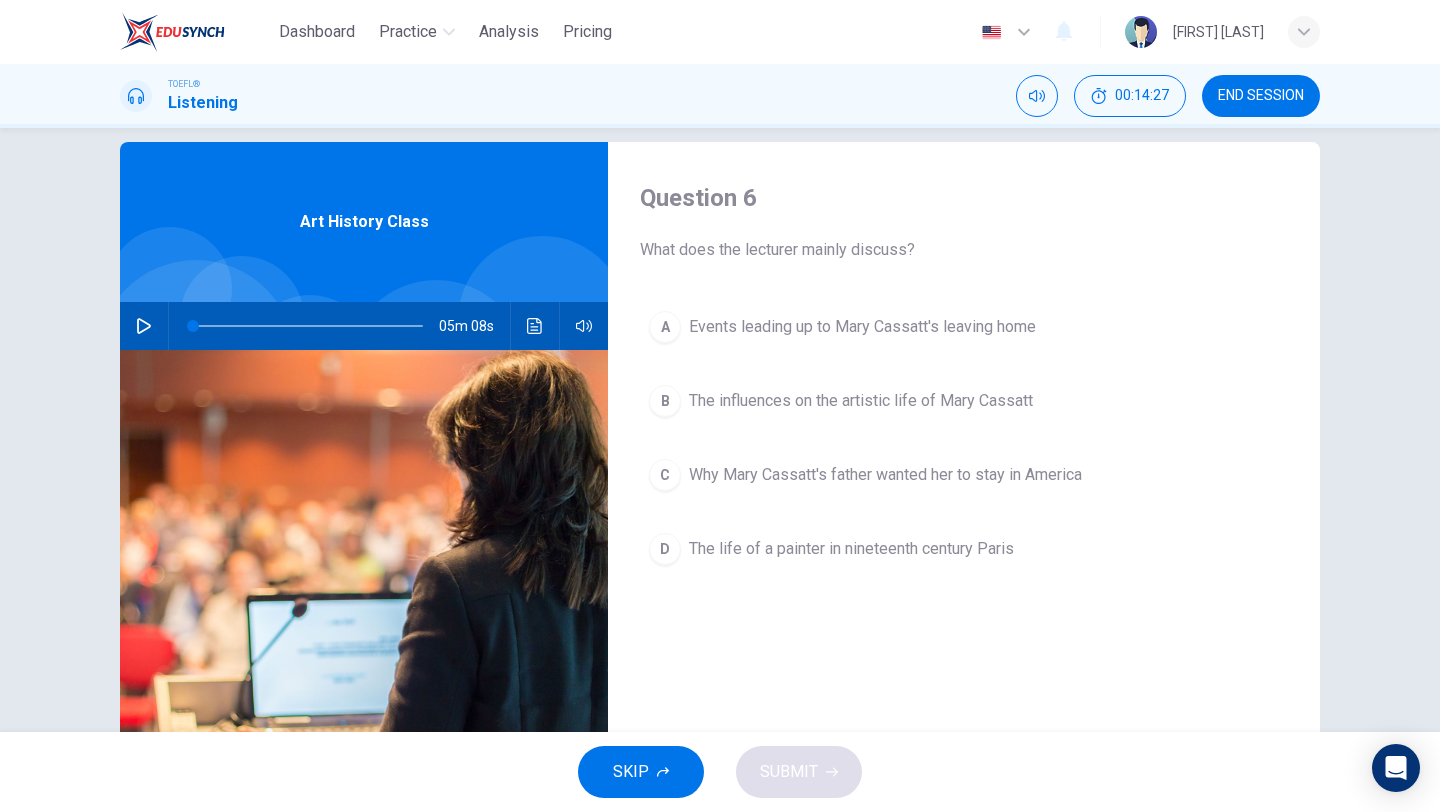 click on "B" at bounding box center (665, 401) 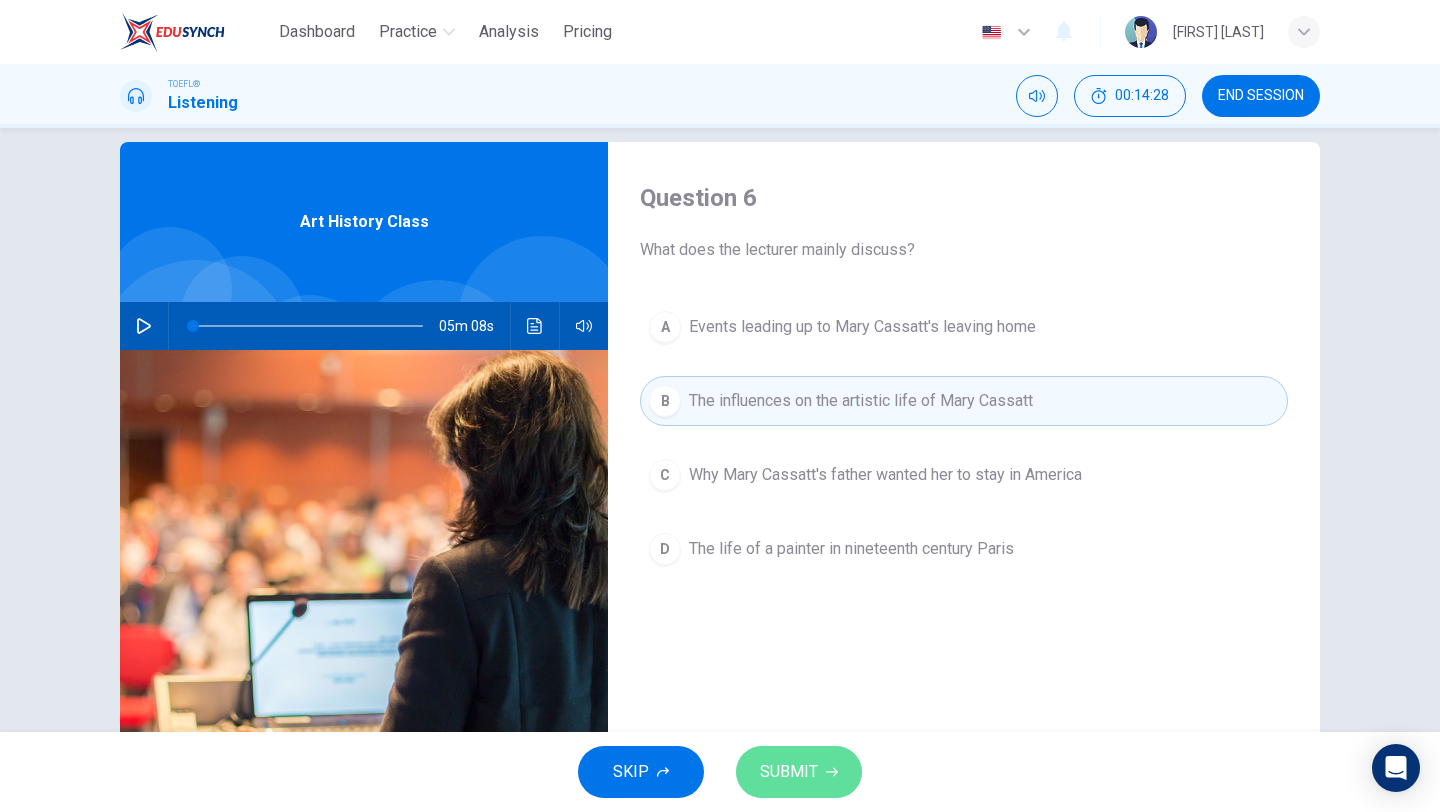 click on "SUBMIT" at bounding box center (789, 772) 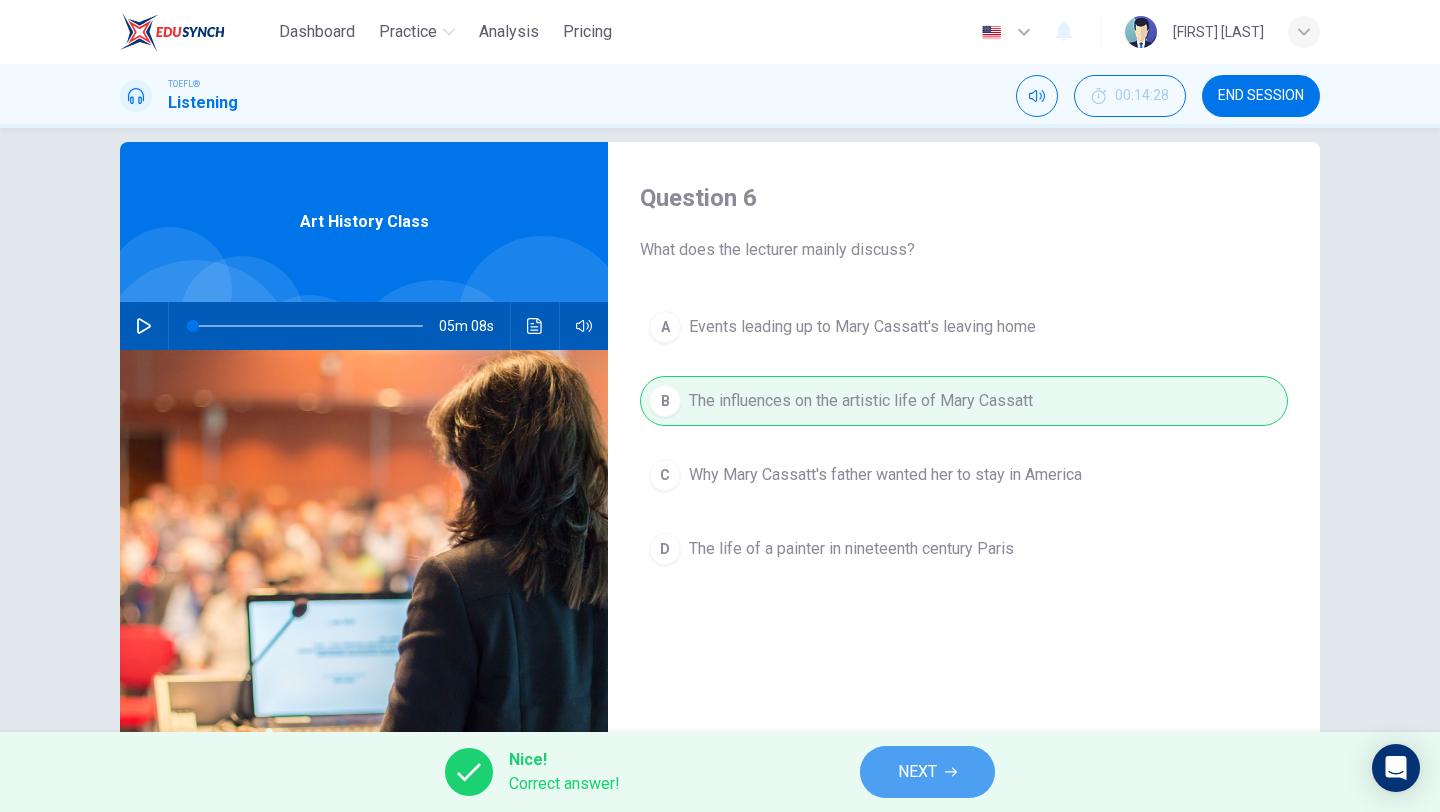 click on "NEXT" at bounding box center (917, 772) 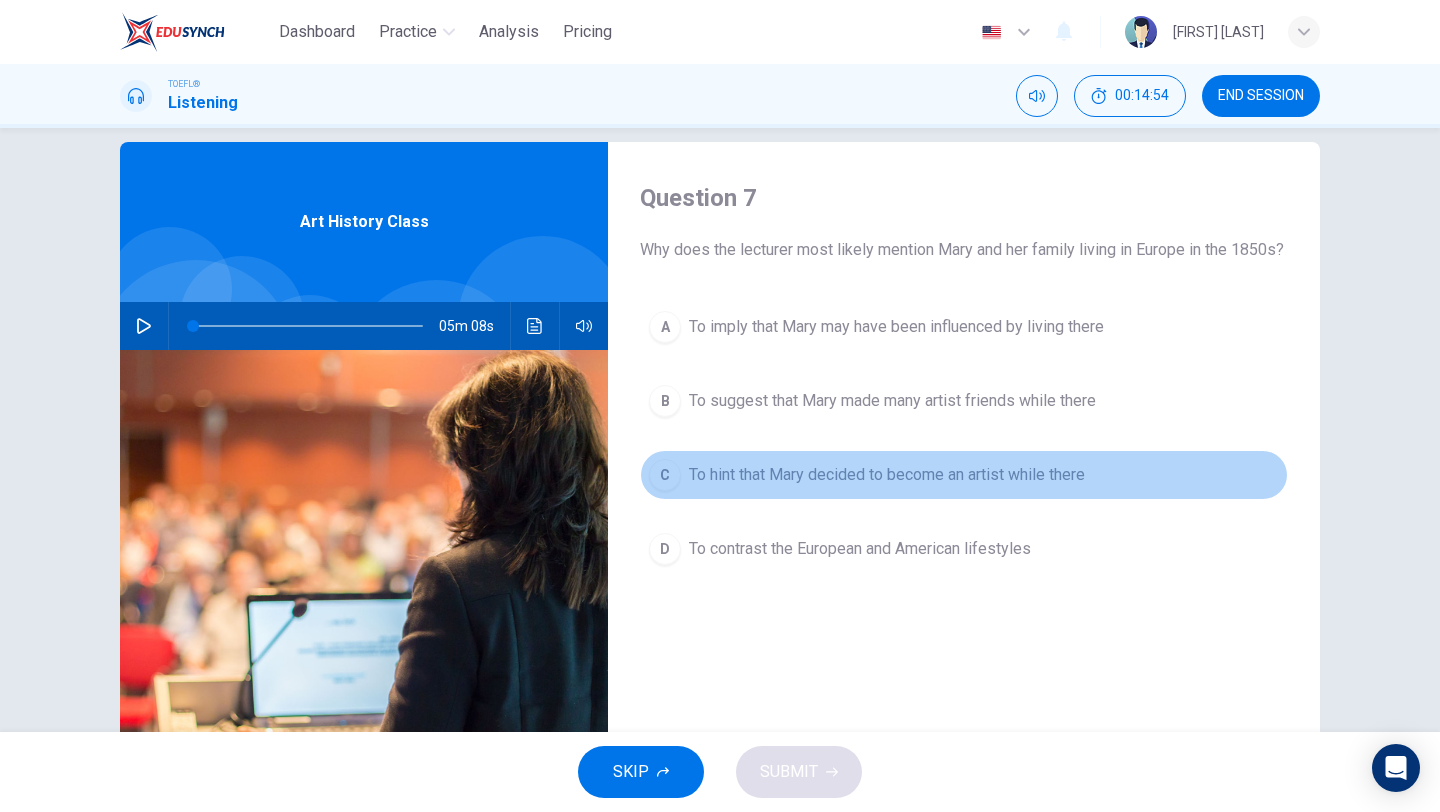 click on "C To hint that Mary decided to become an artist while there" at bounding box center (964, 475) 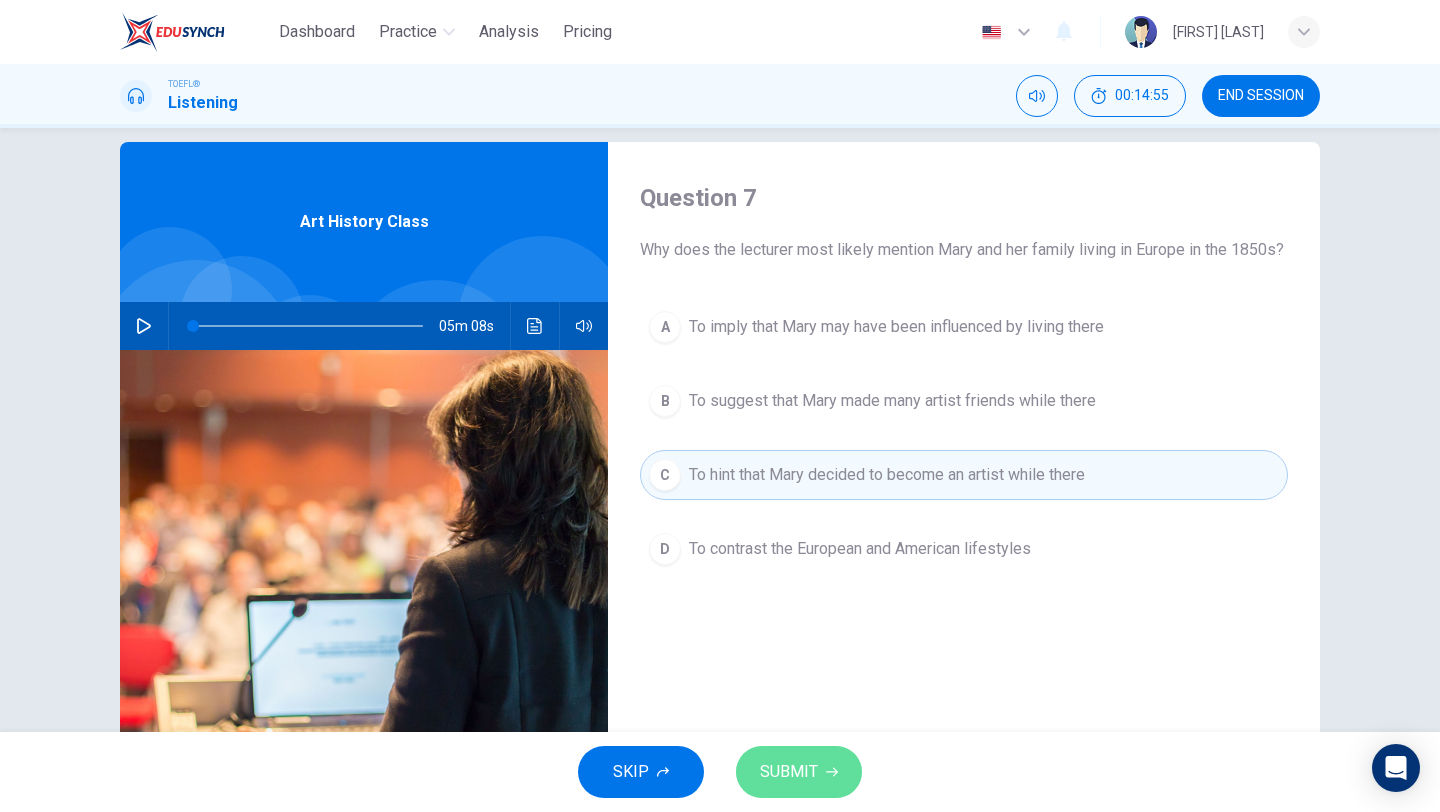 click on "SUBMIT" at bounding box center (799, 772) 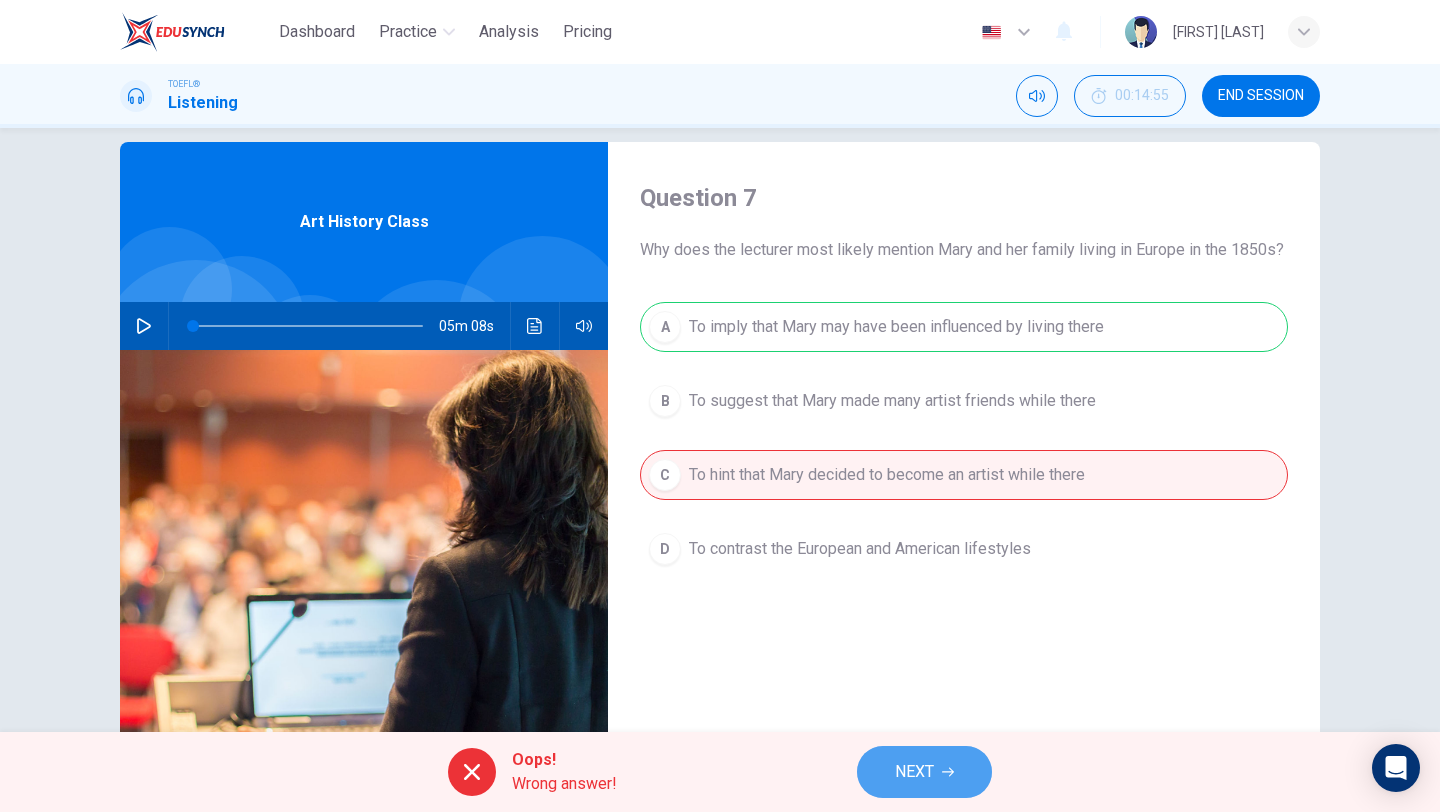 click on "NEXT" at bounding box center [914, 772] 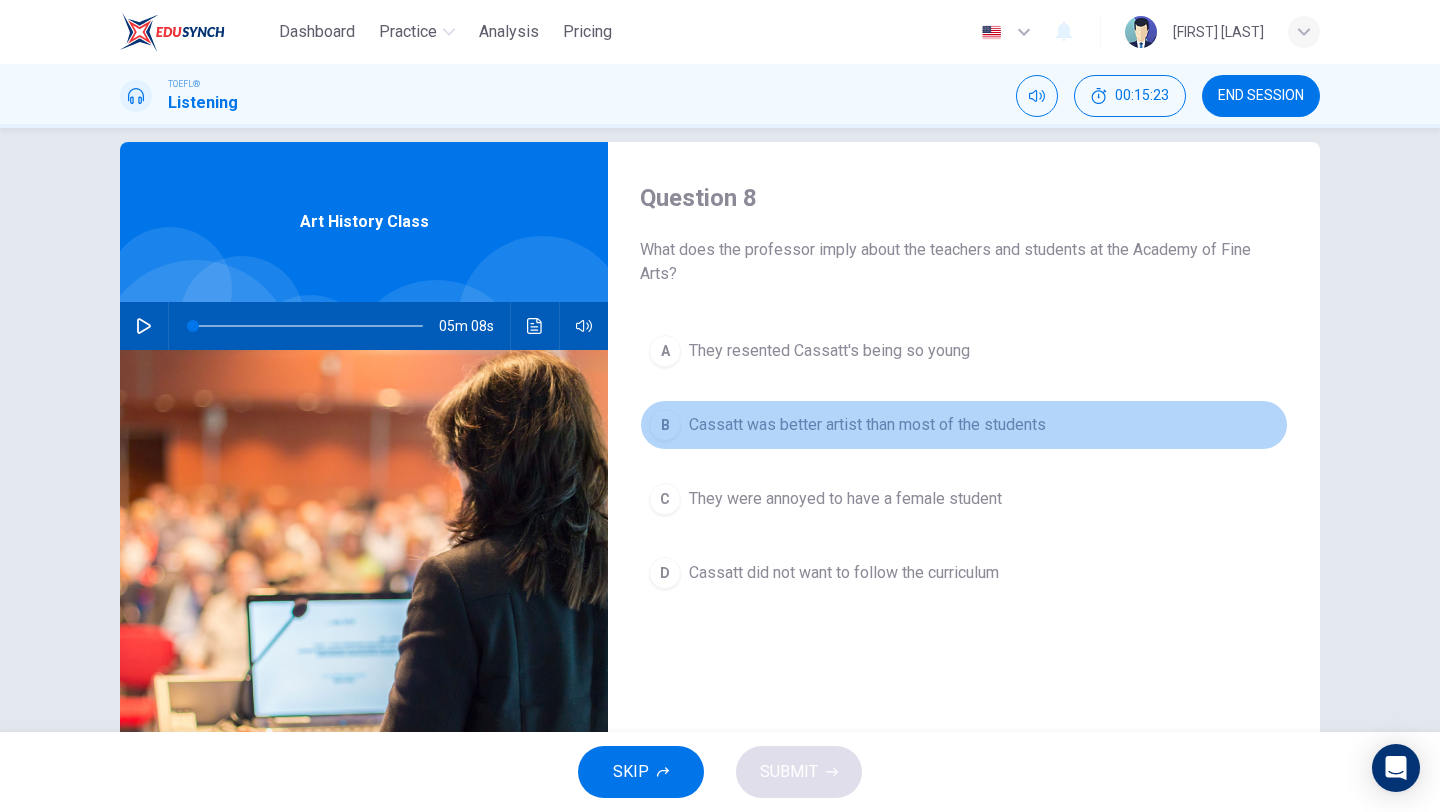 click on "B Cassatt was better artist than most of the students" at bounding box center [964, 425] 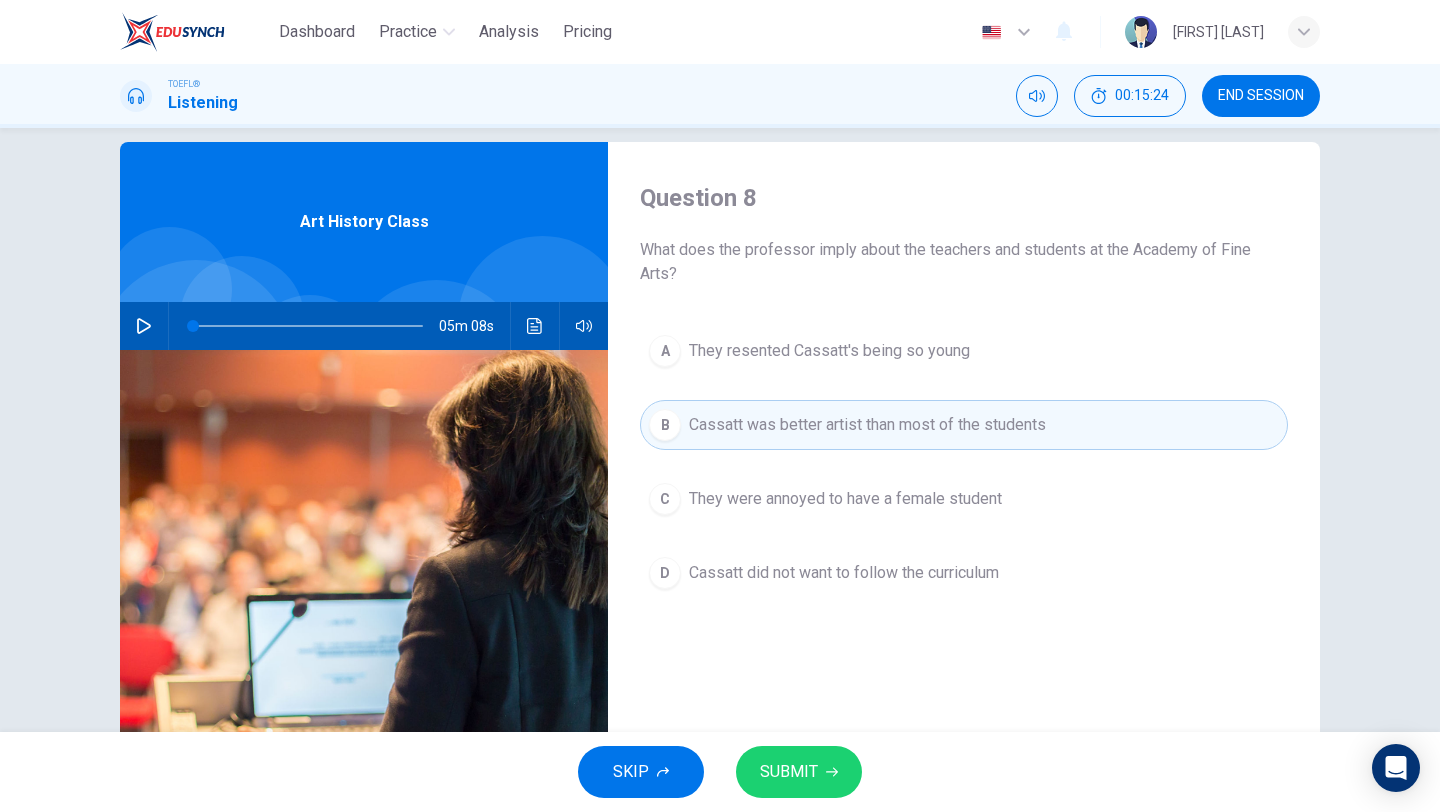 click on "SUBMIT" at bounding box center [789, 772] 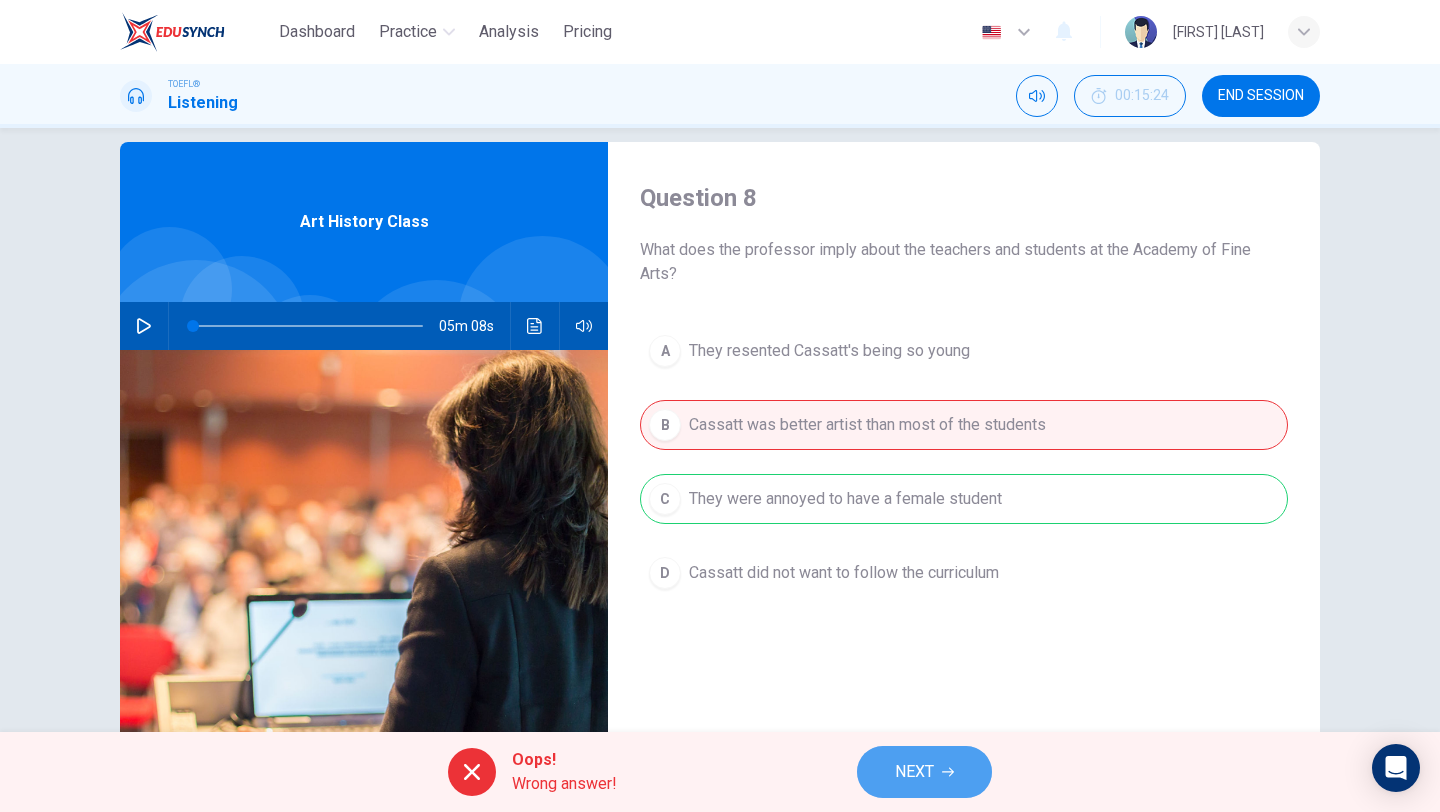 click on "NEXT" at bounding box center [924, 772] 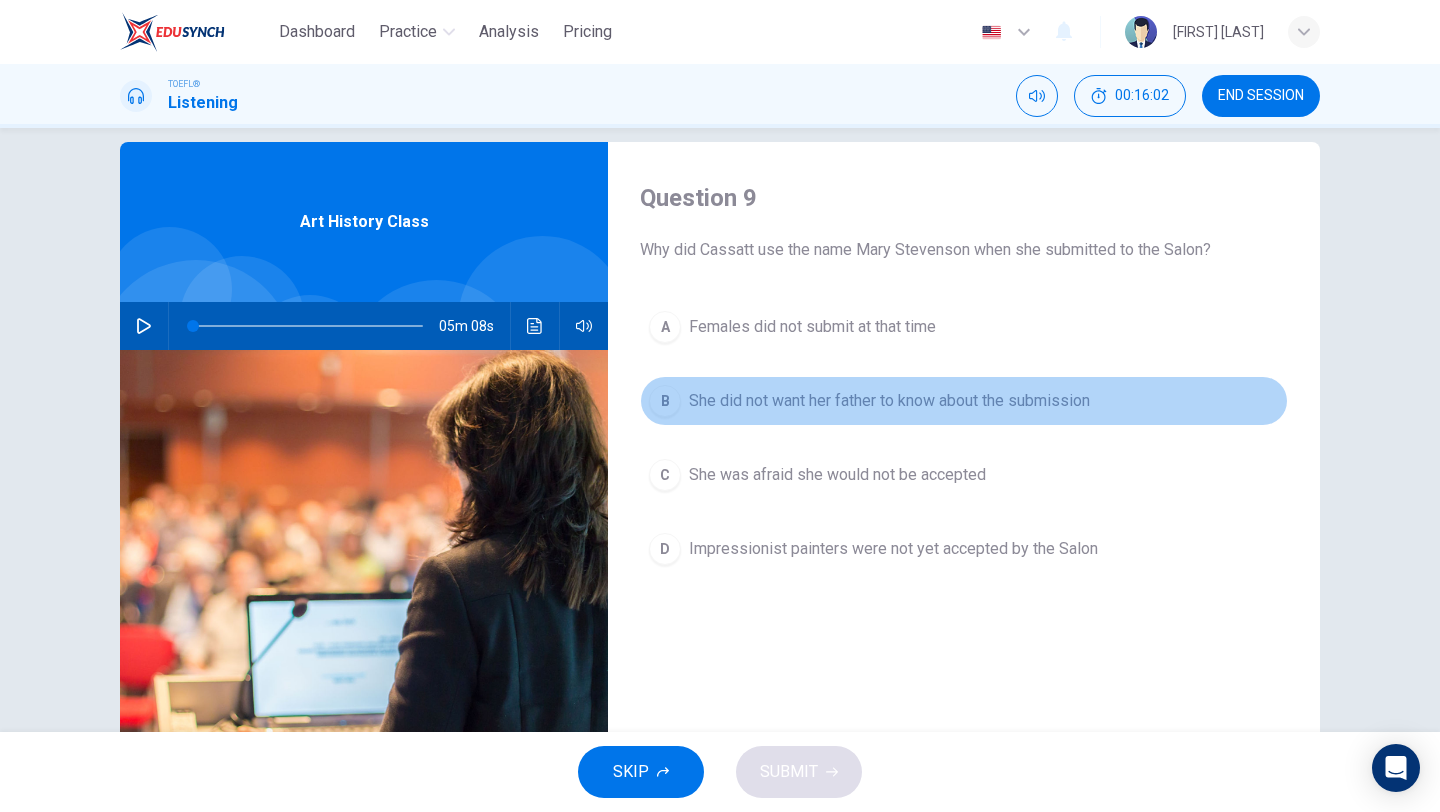 click on "She did not want her father to know about the submission" at bounding box center [889, 401] 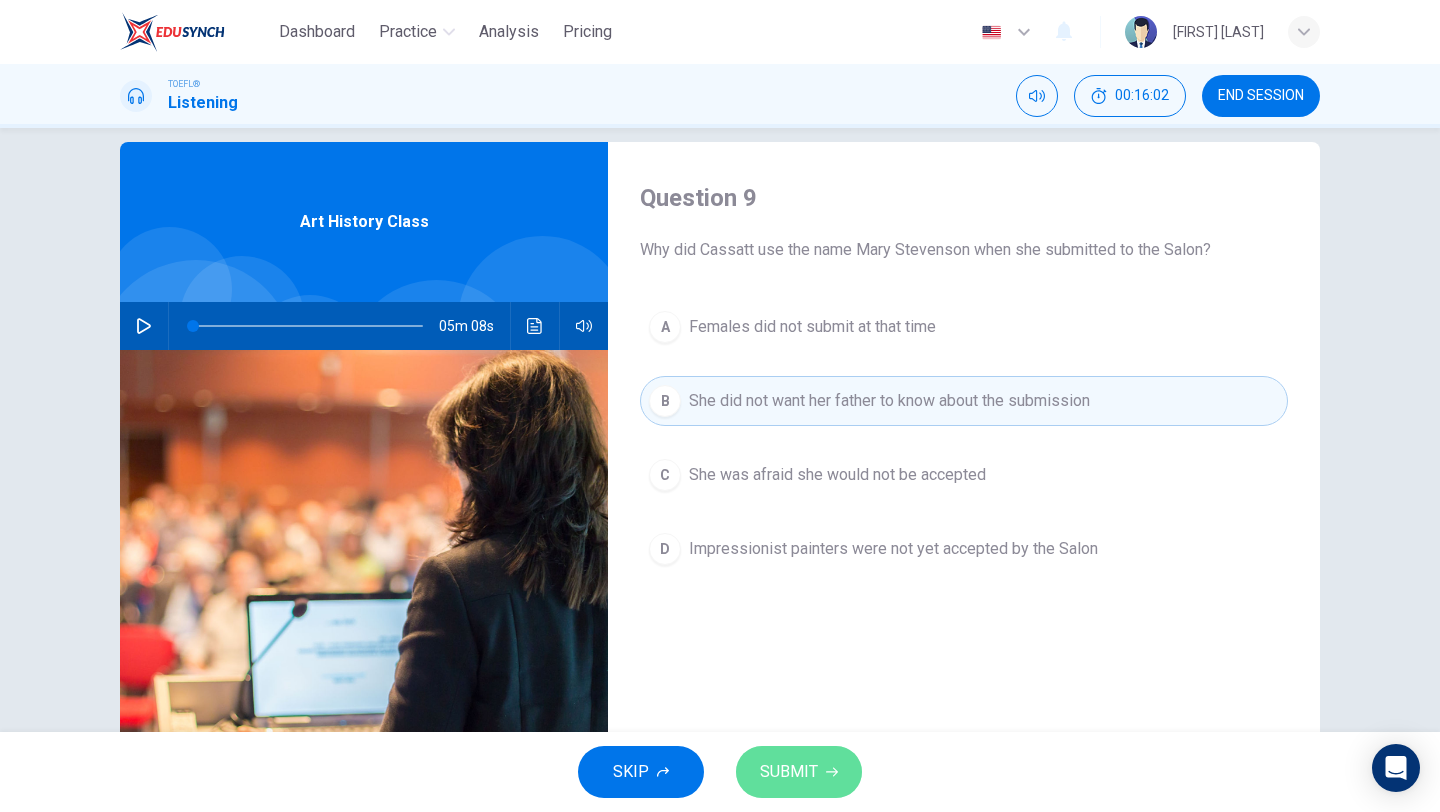 click on "SUBMIT" at bounding box center (799, 772) 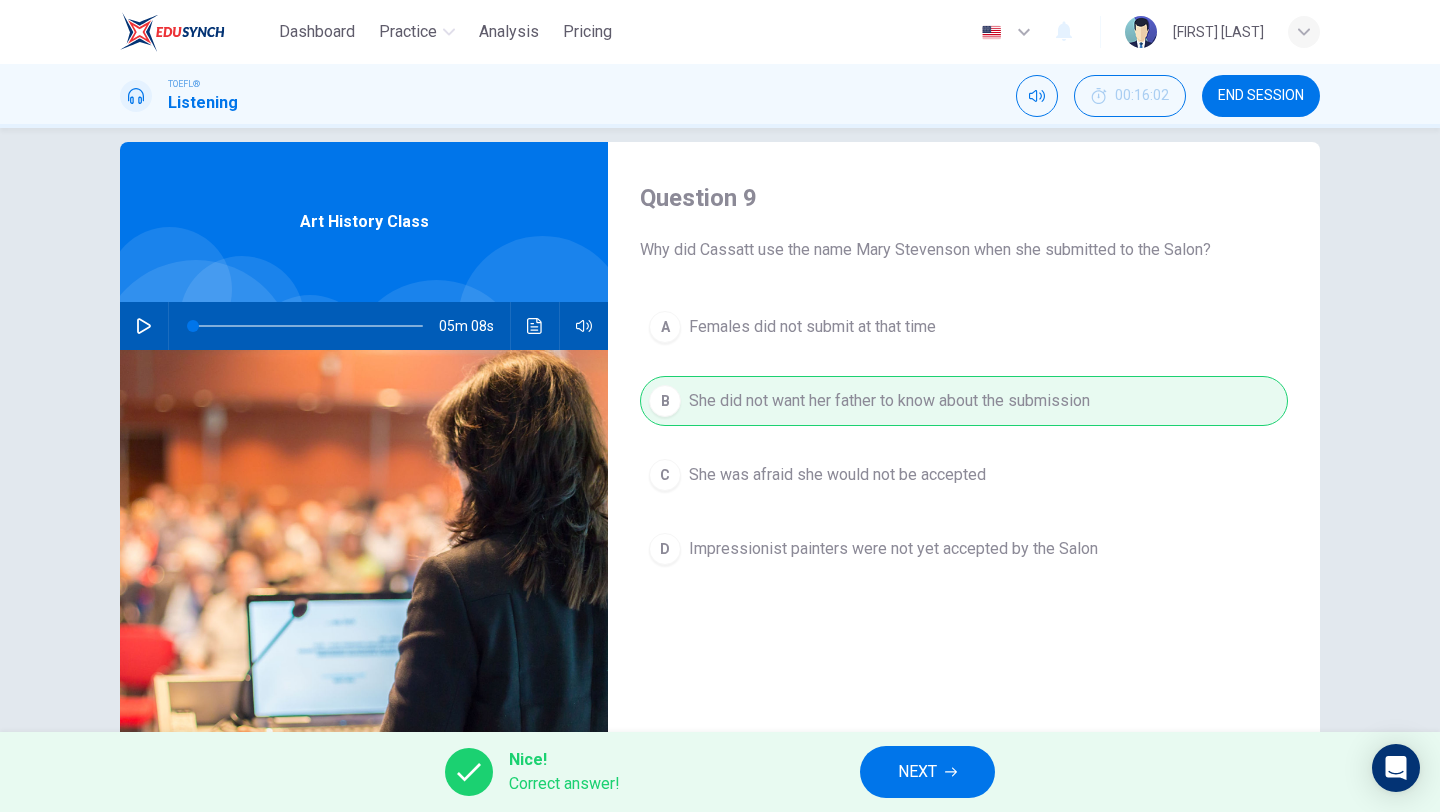 click on "NEXT" at bounding box center (917, 772) 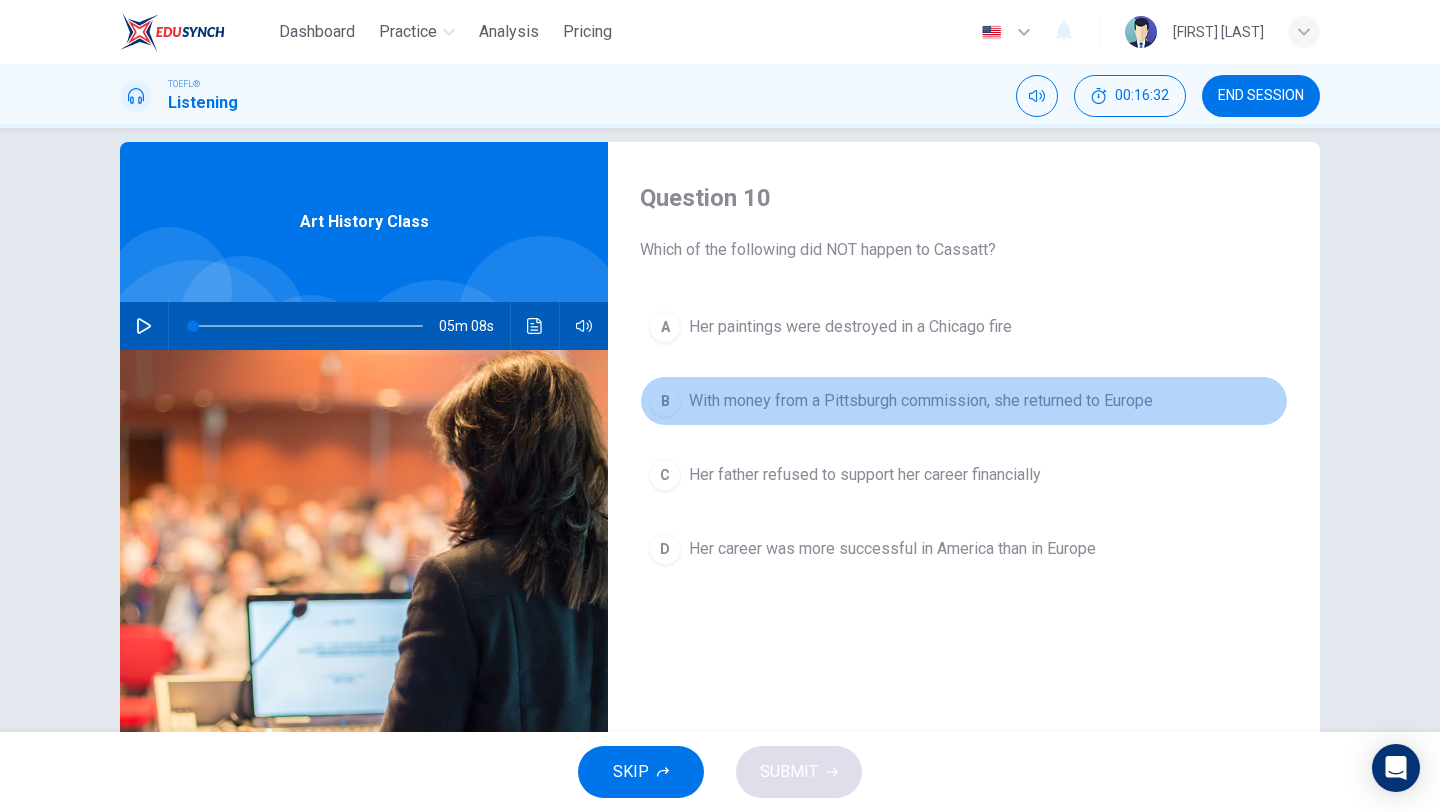 click on "With money from a Pittsburgh commission, she returned to Europe" at bounding box center [921, 401] 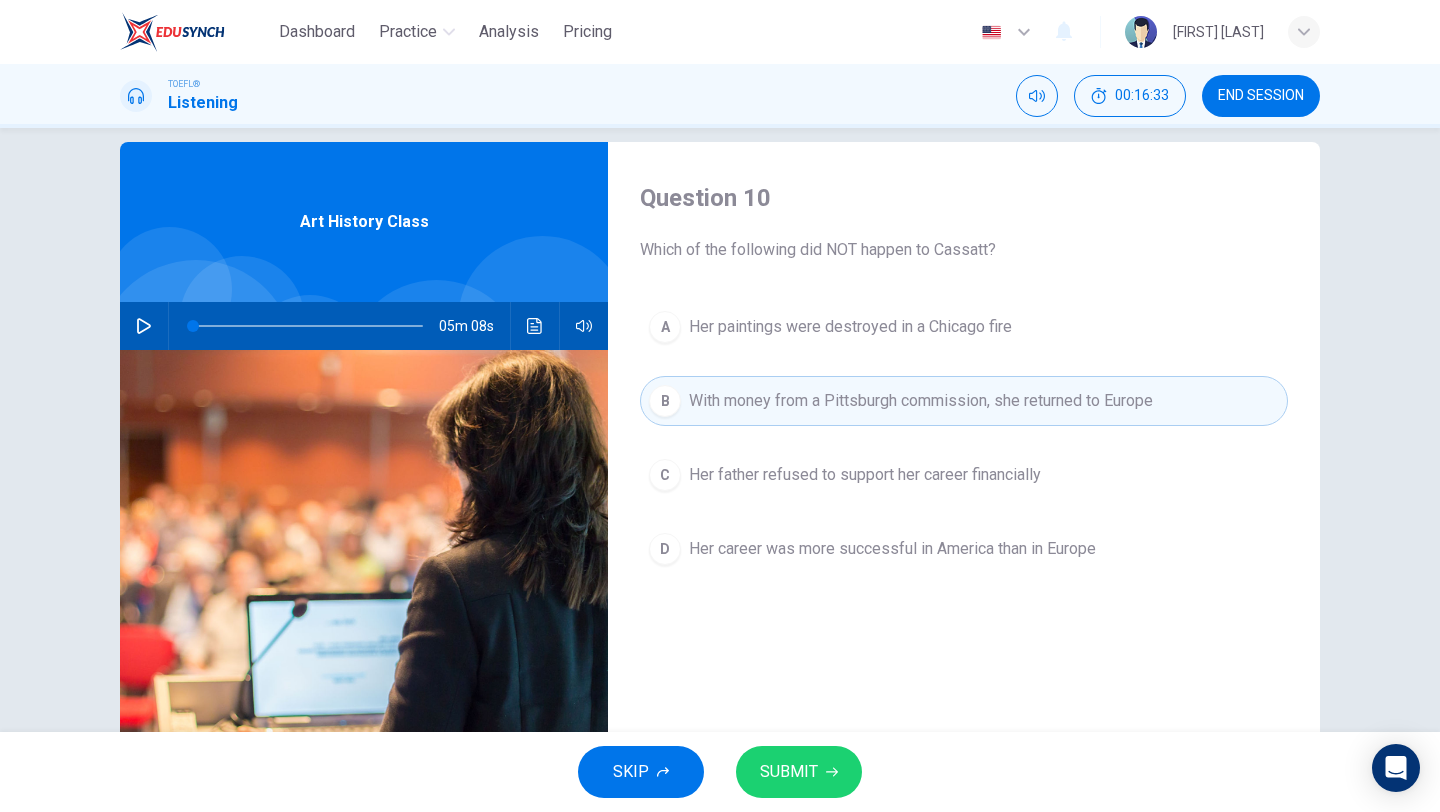 click on "SUBMIT" at bounding box center (789, 772) 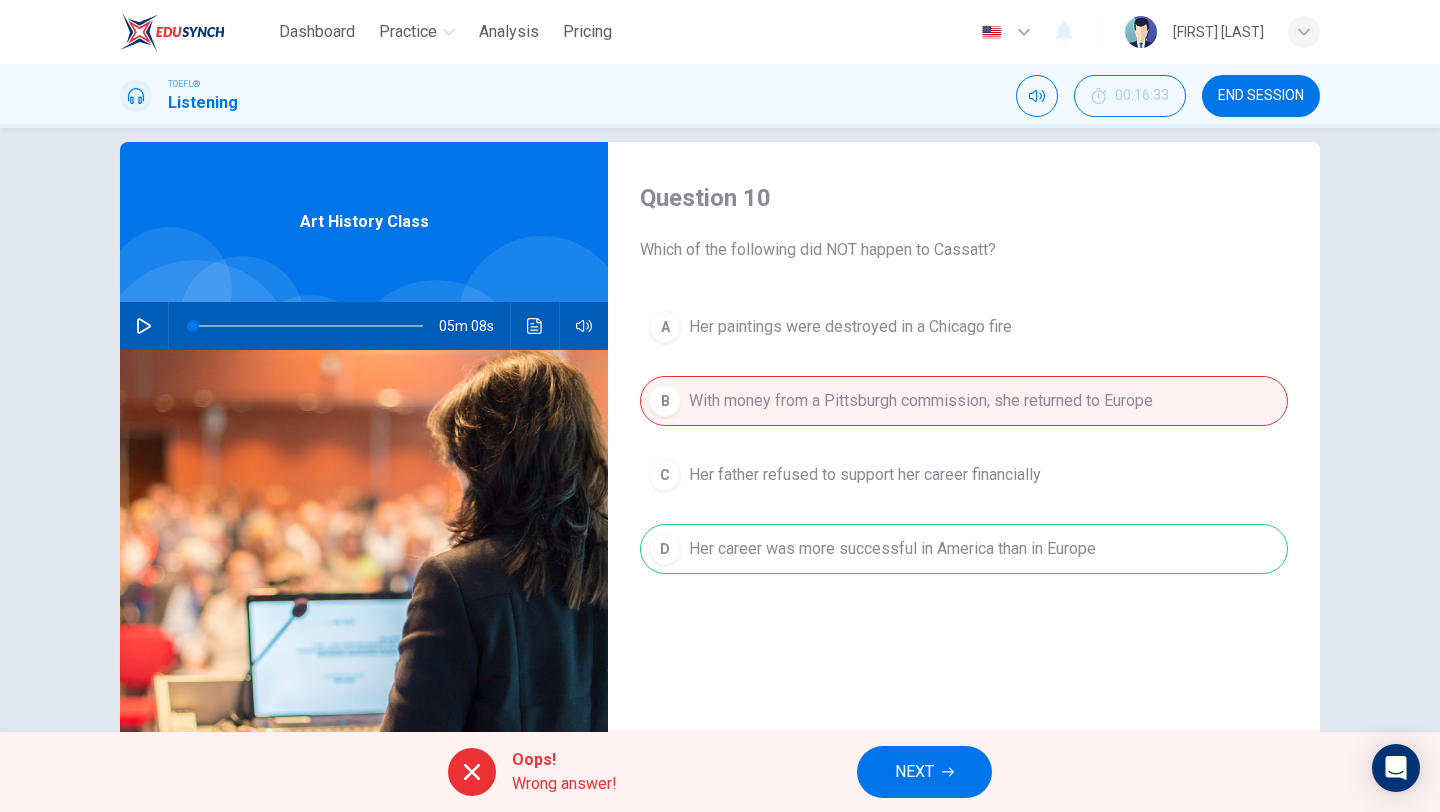 click on "NEXT" at bounding box center [914, 772] 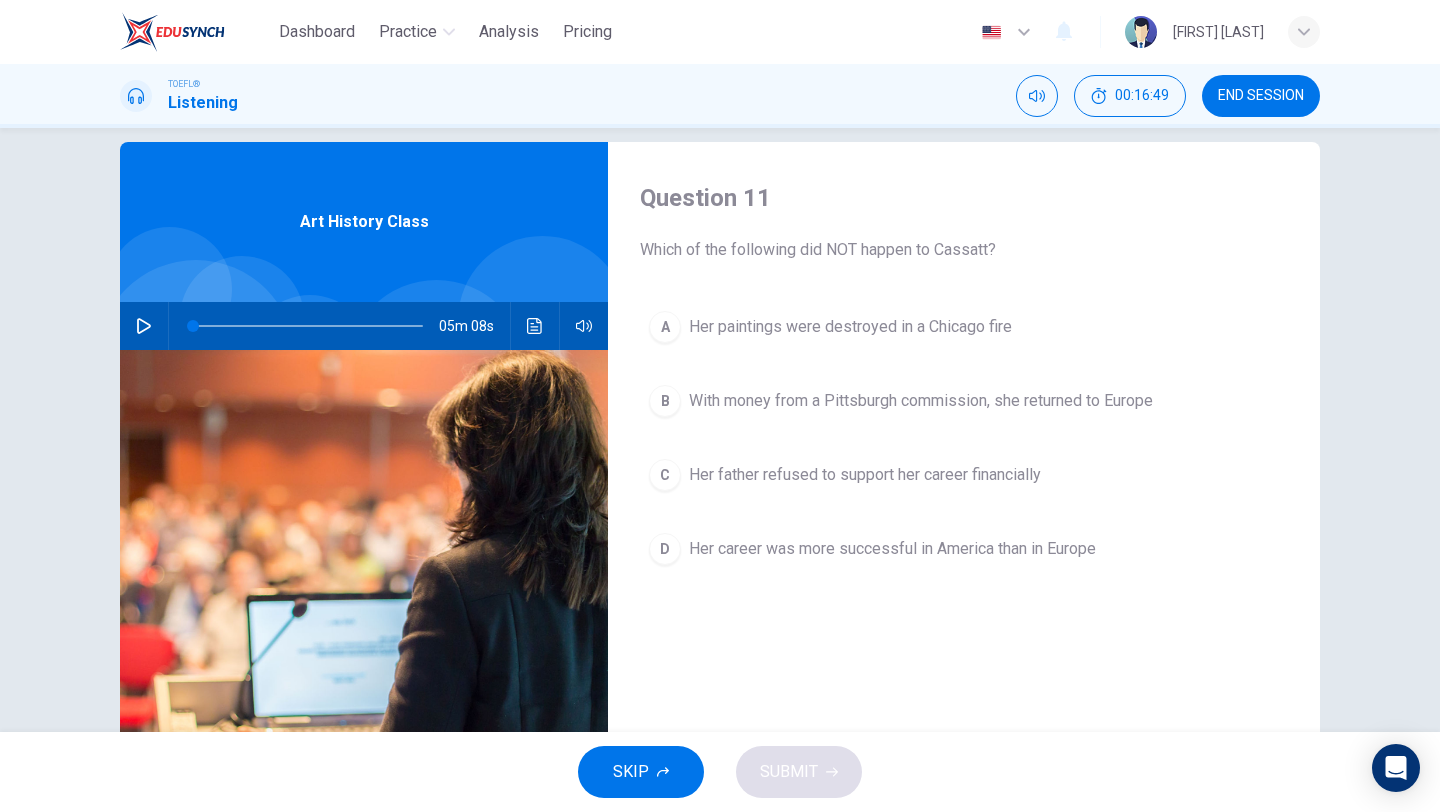 click on "Her career was more successful in America than in Europe" at bounding box center (892, 549) 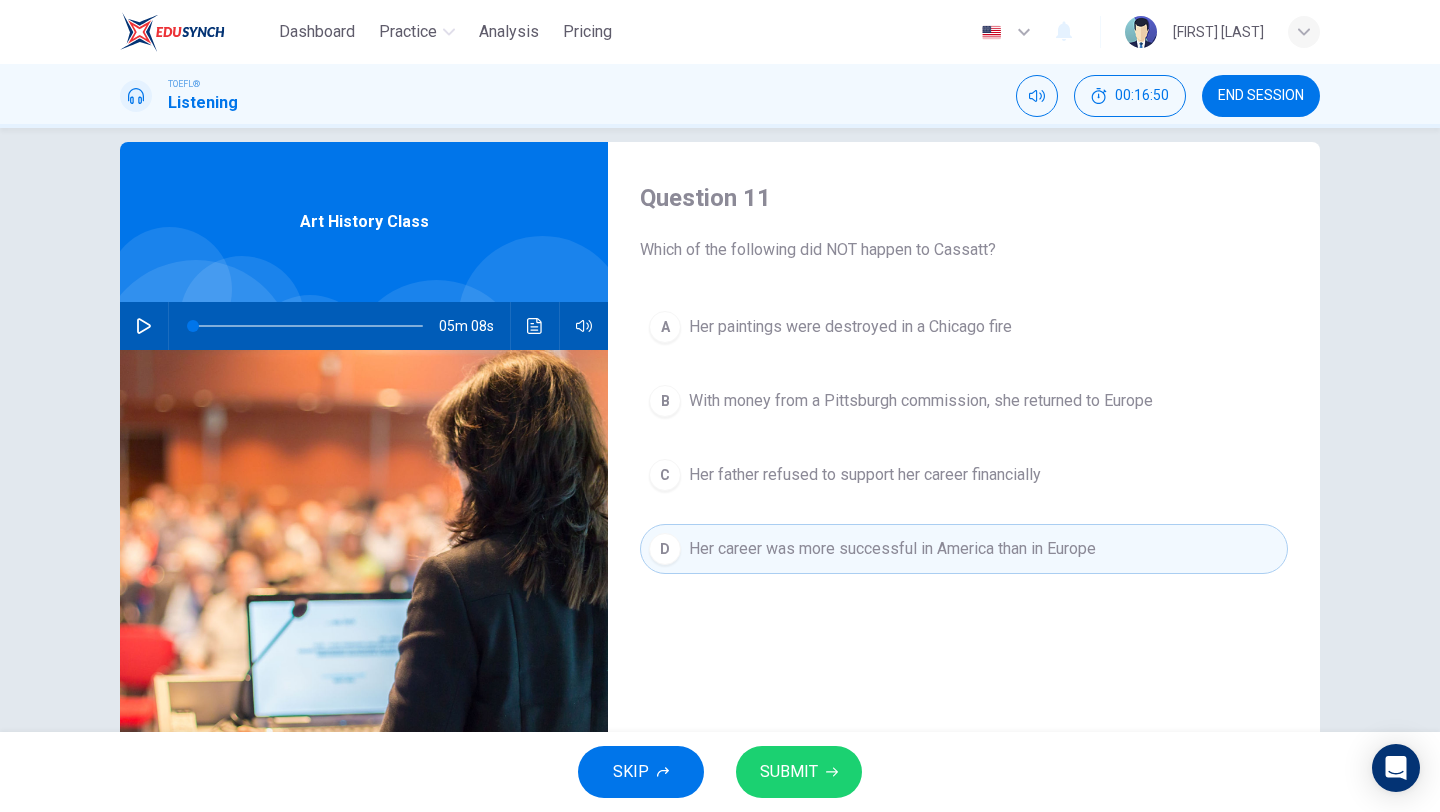 click on "SUBMIT" at bounding box center [789, 772] 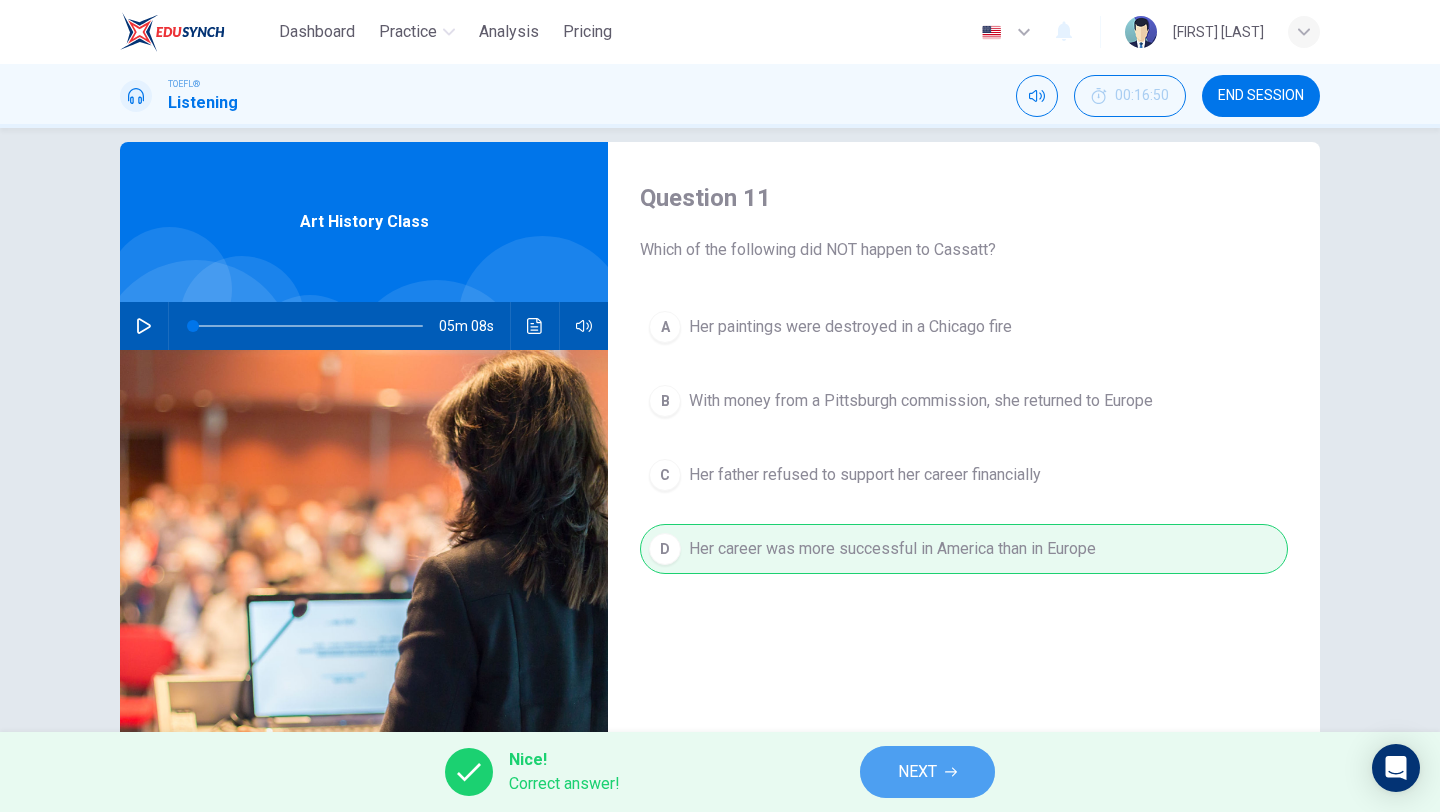 click on "NEXT" at bounding box center [927, 772] 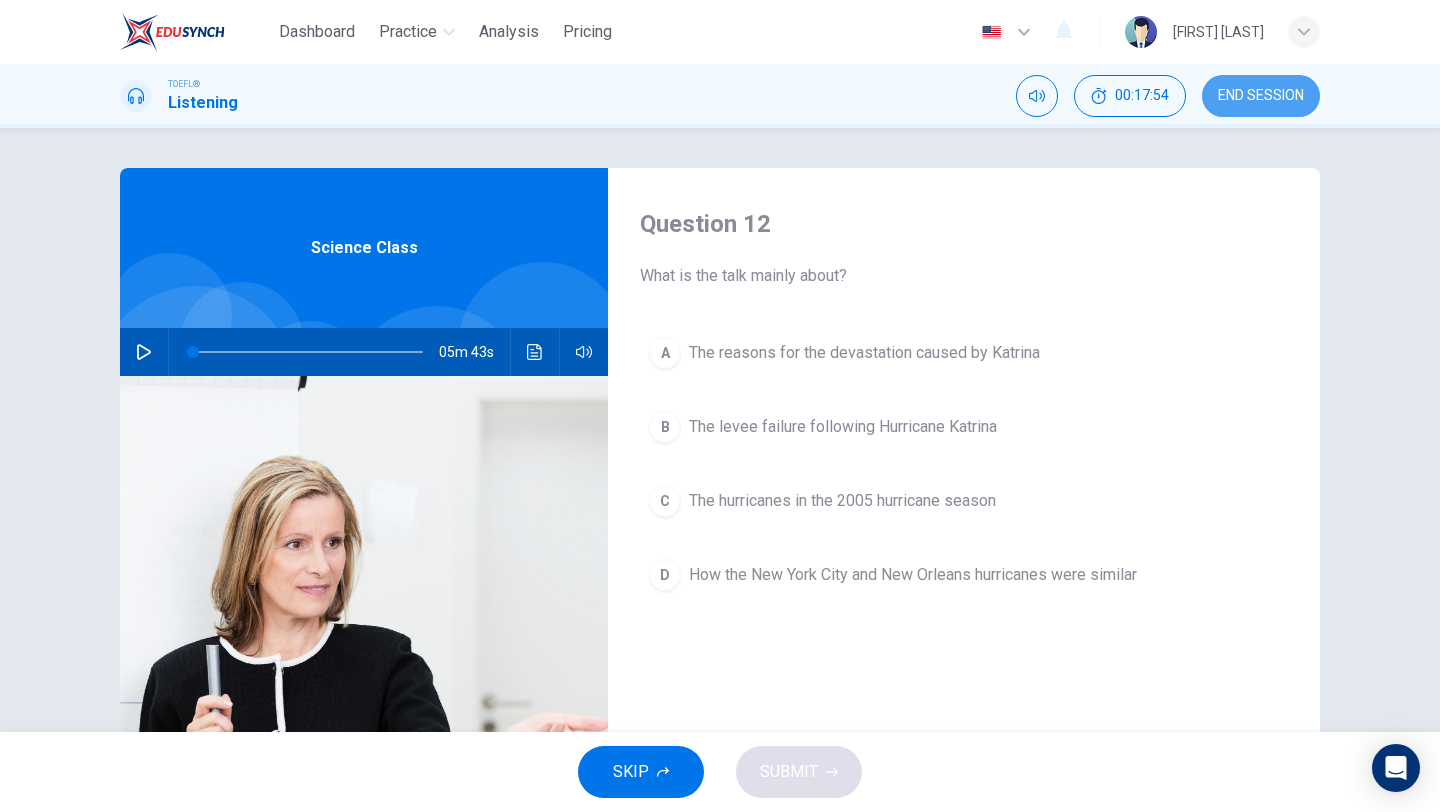 click on "END SESSION" at bounding box center (1261, 96) 